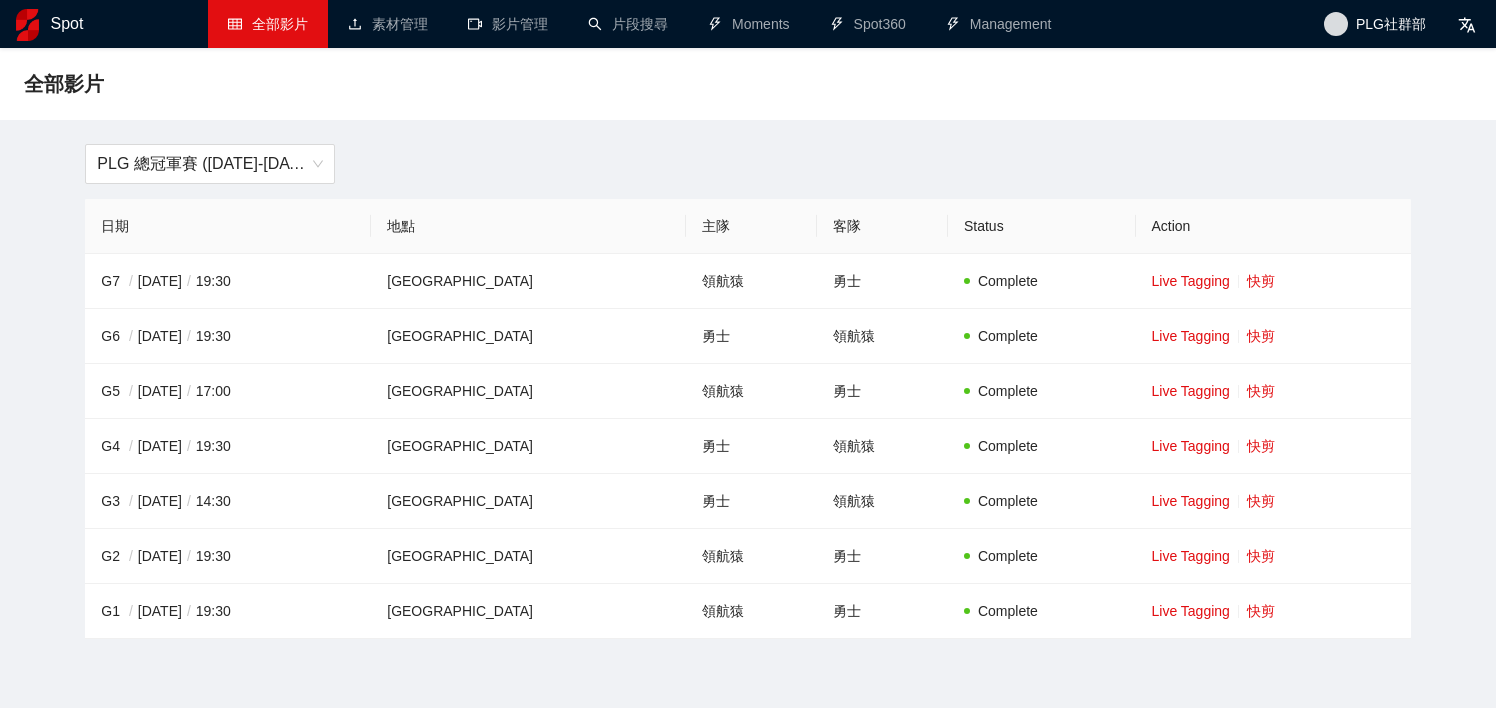 scroll, scrollTop: 0, scrollLeft: 0, axis: both 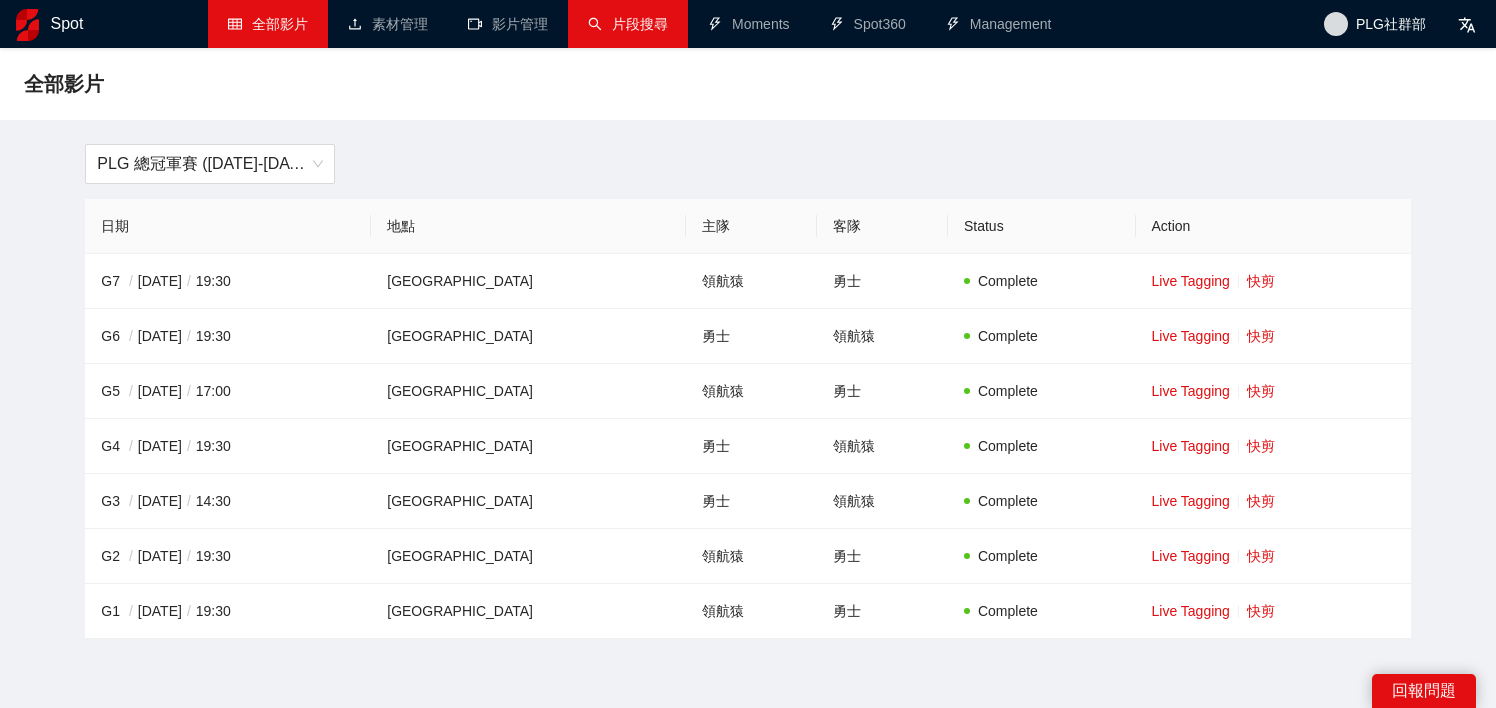 click on "片段搜尋" at bounding box center [628, 24] 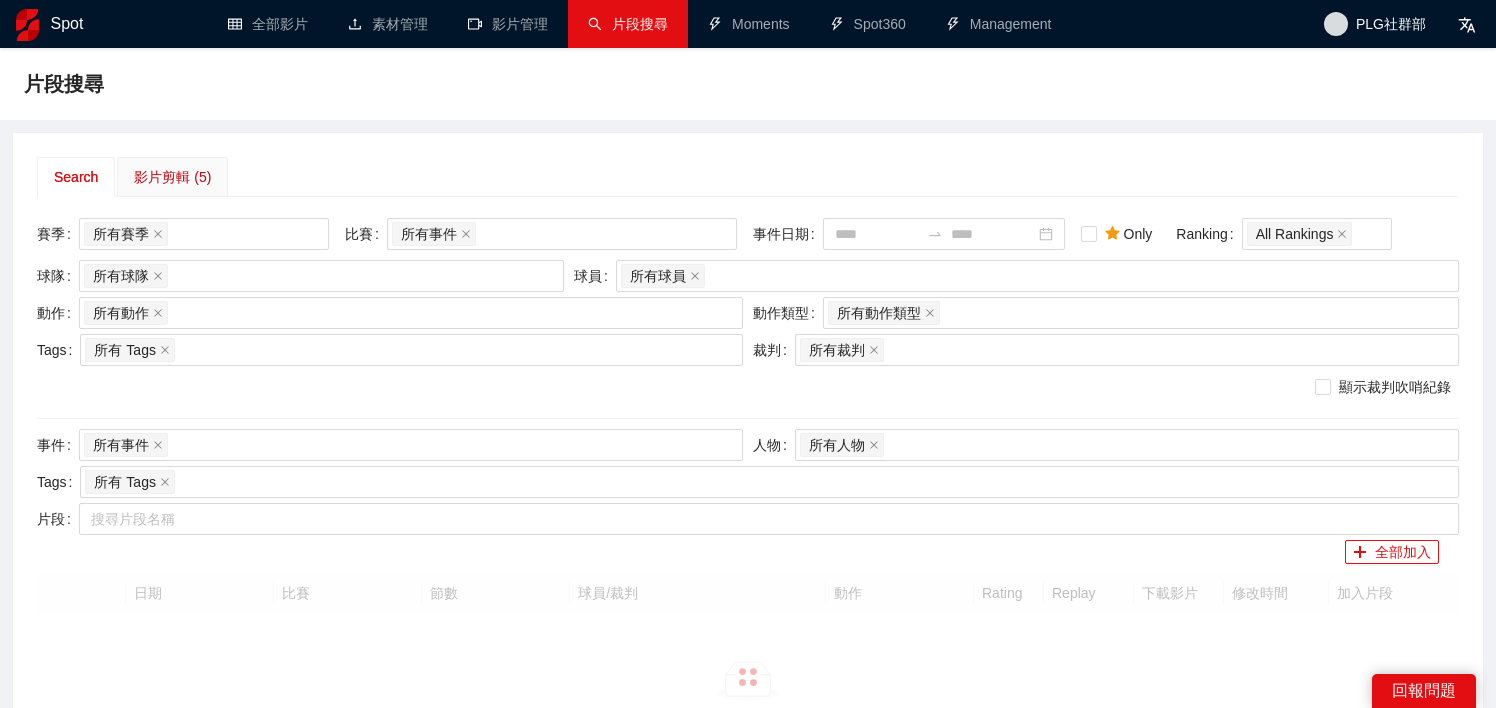 click on "影片剪輯 (5)" at bounding box center (172, 177) 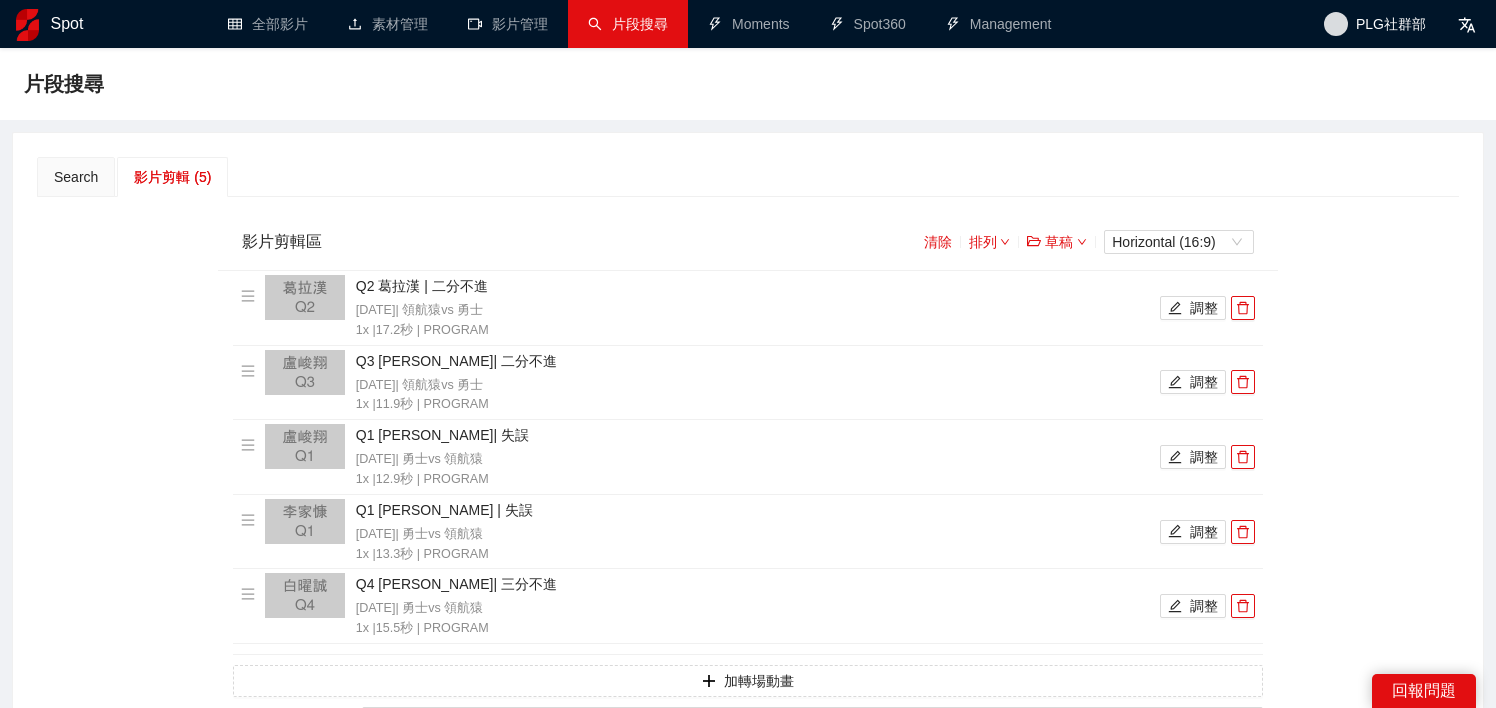 click on "清除 排列     草稿   Horizontal (16:9)" at bounding box center (1089, 242) 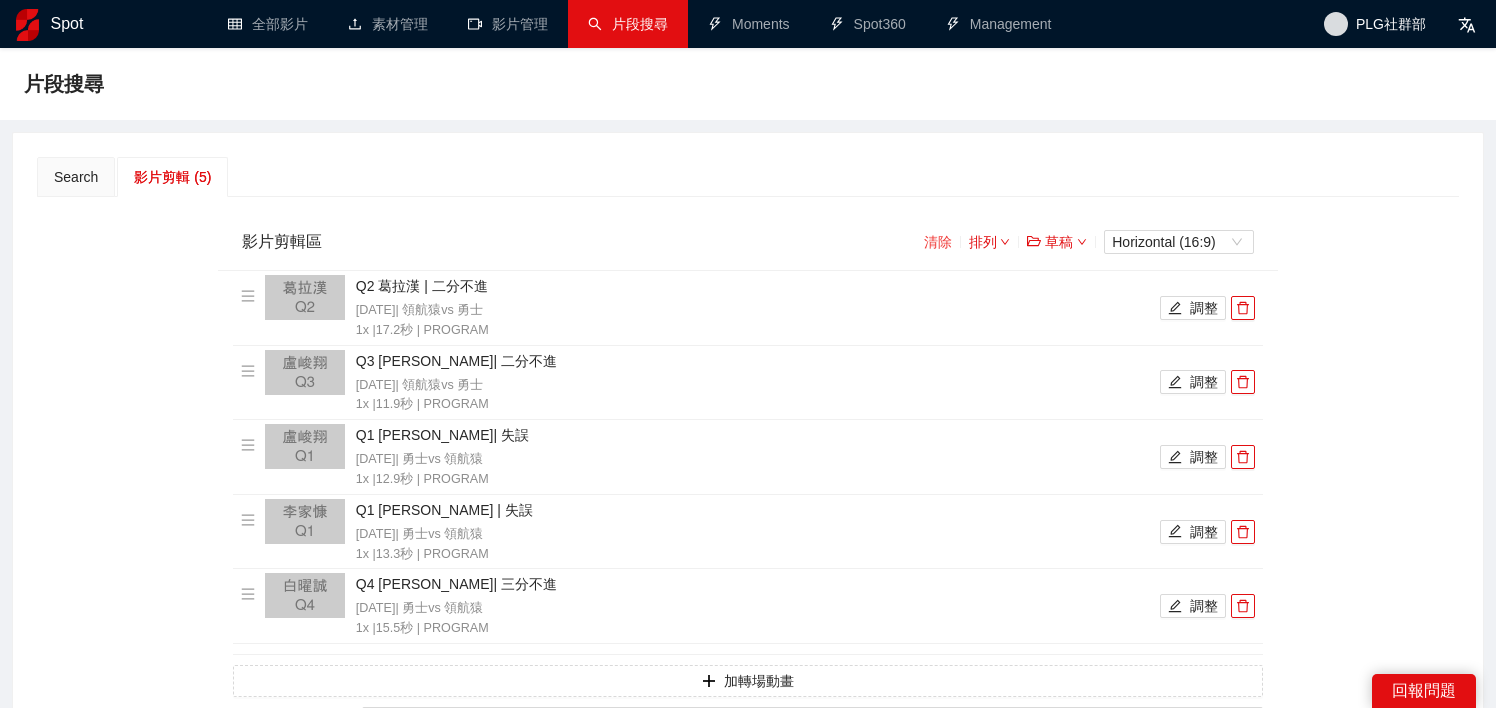 click on "清除" at bounding box center [938, 242] 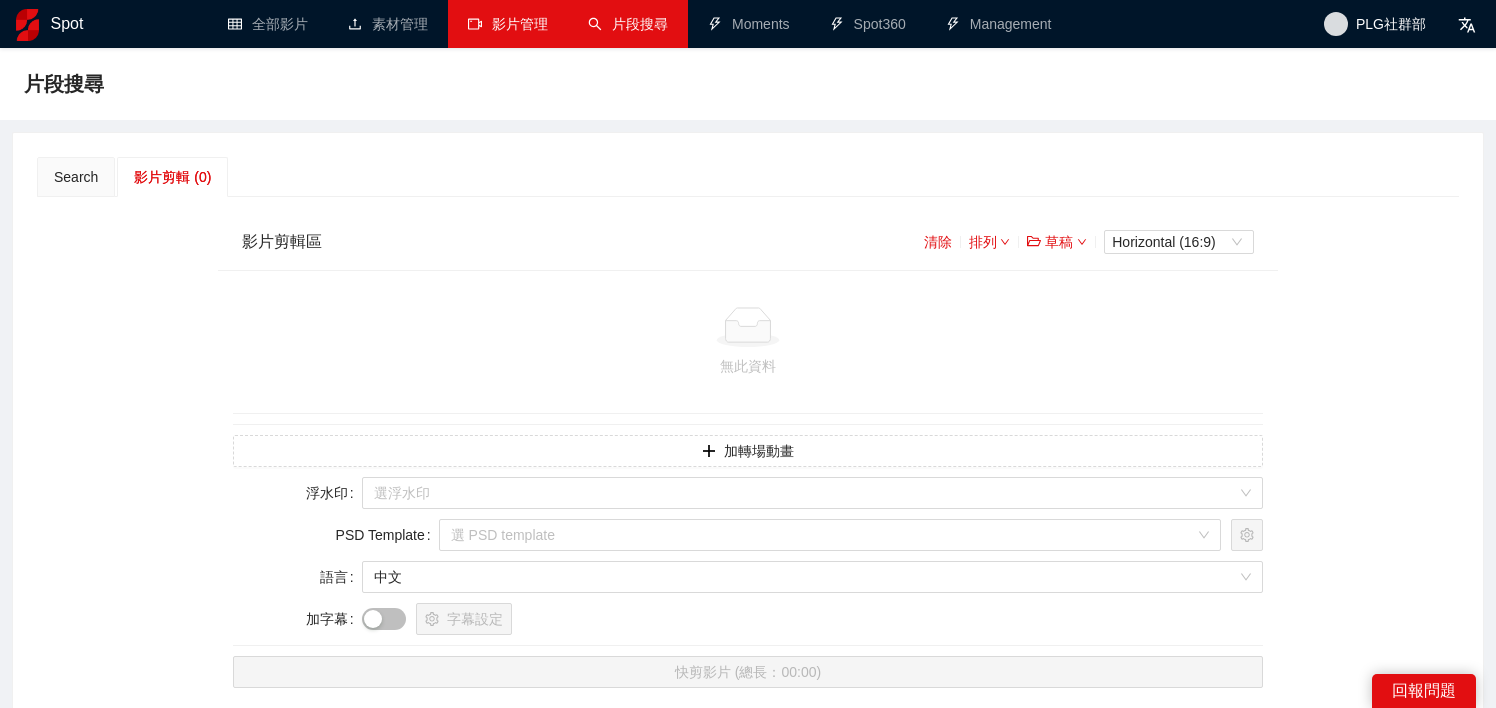 click on "影片管理" at bounding box center (508, 24) 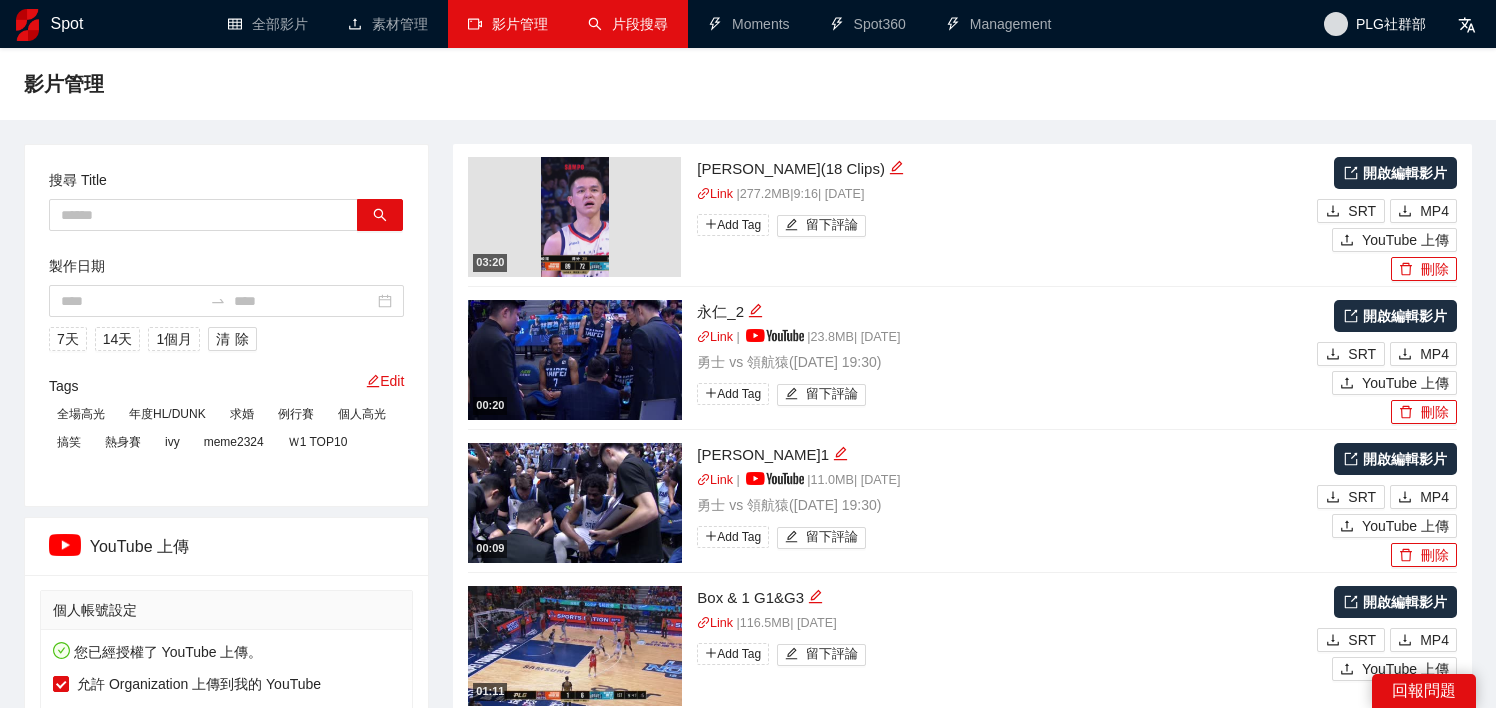 click on "片段搜尋" at bounding box center [628, 24] 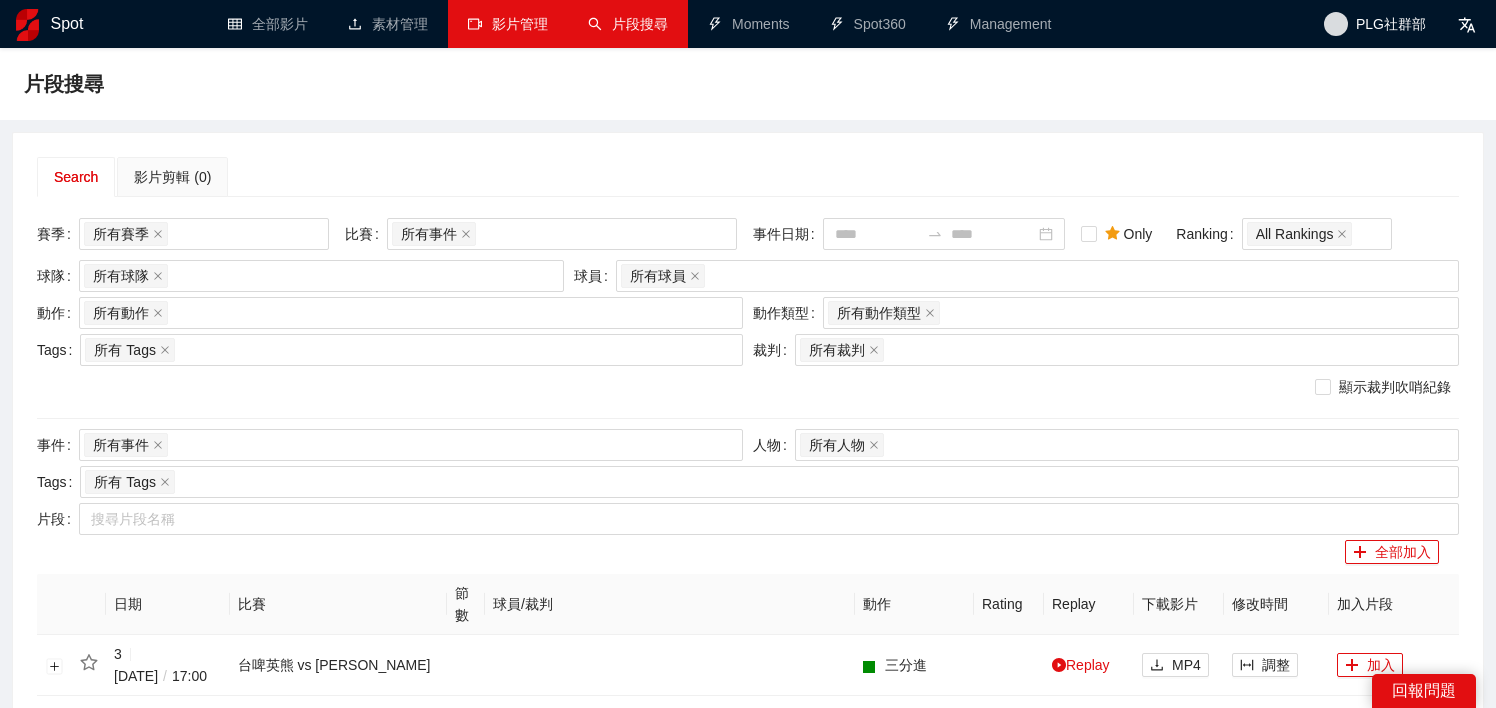 click on "影片管理" at bounding box center [508, 24] 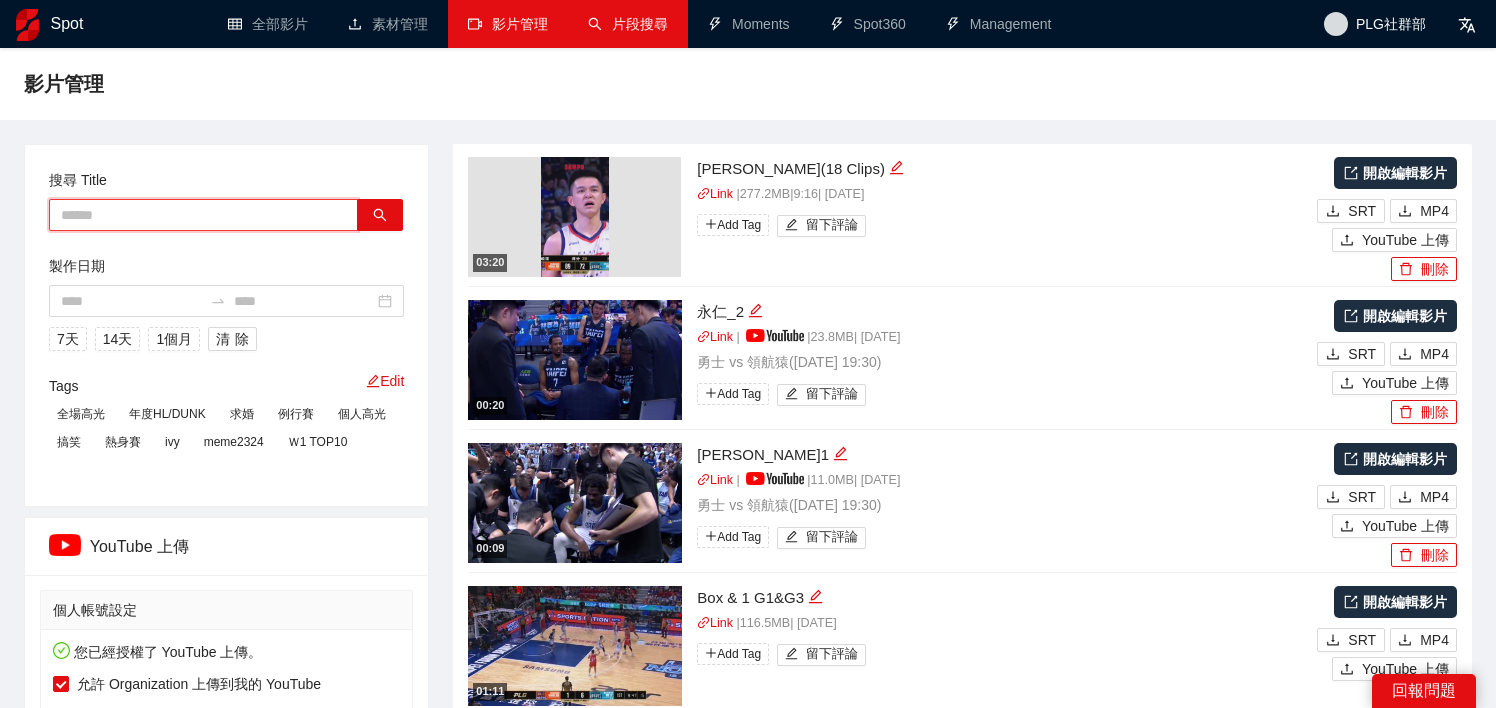 click at bounding box center [203, 215] 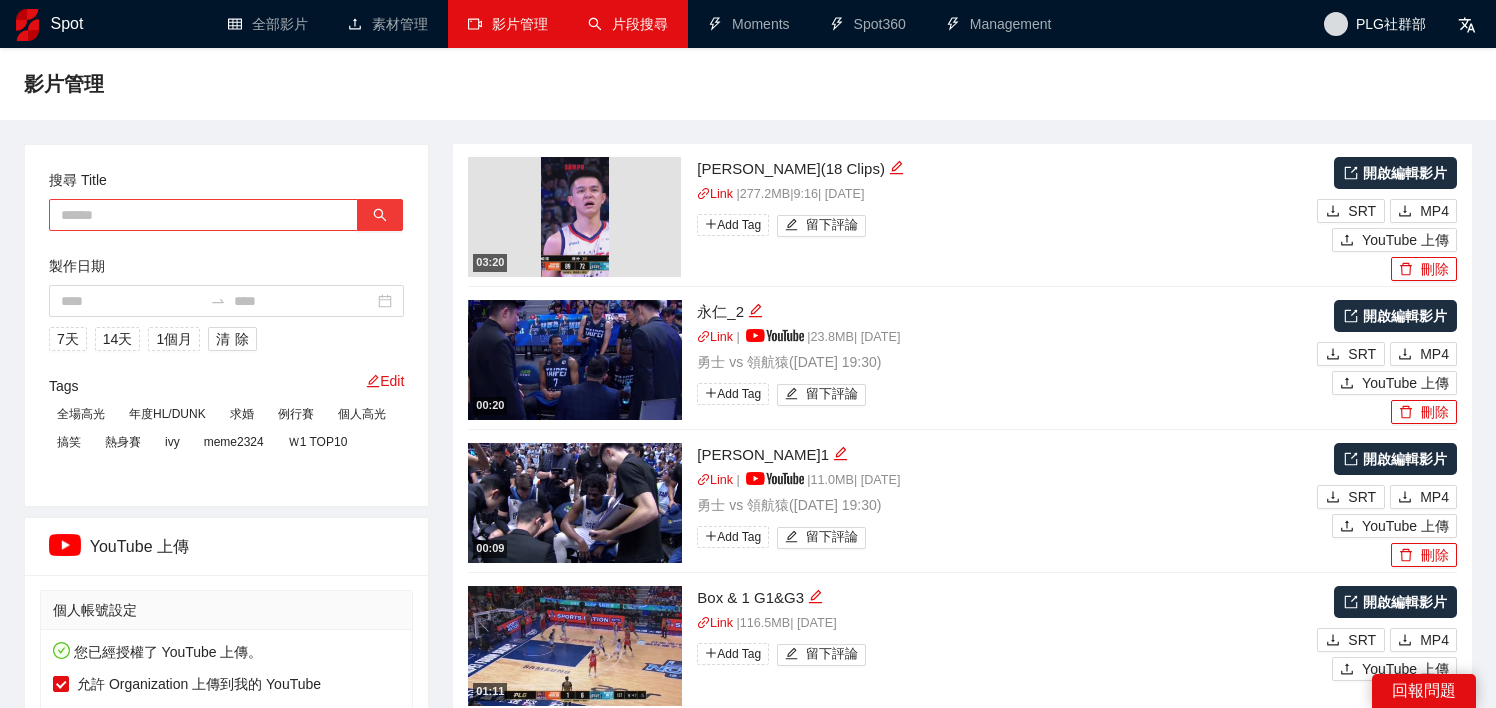 type 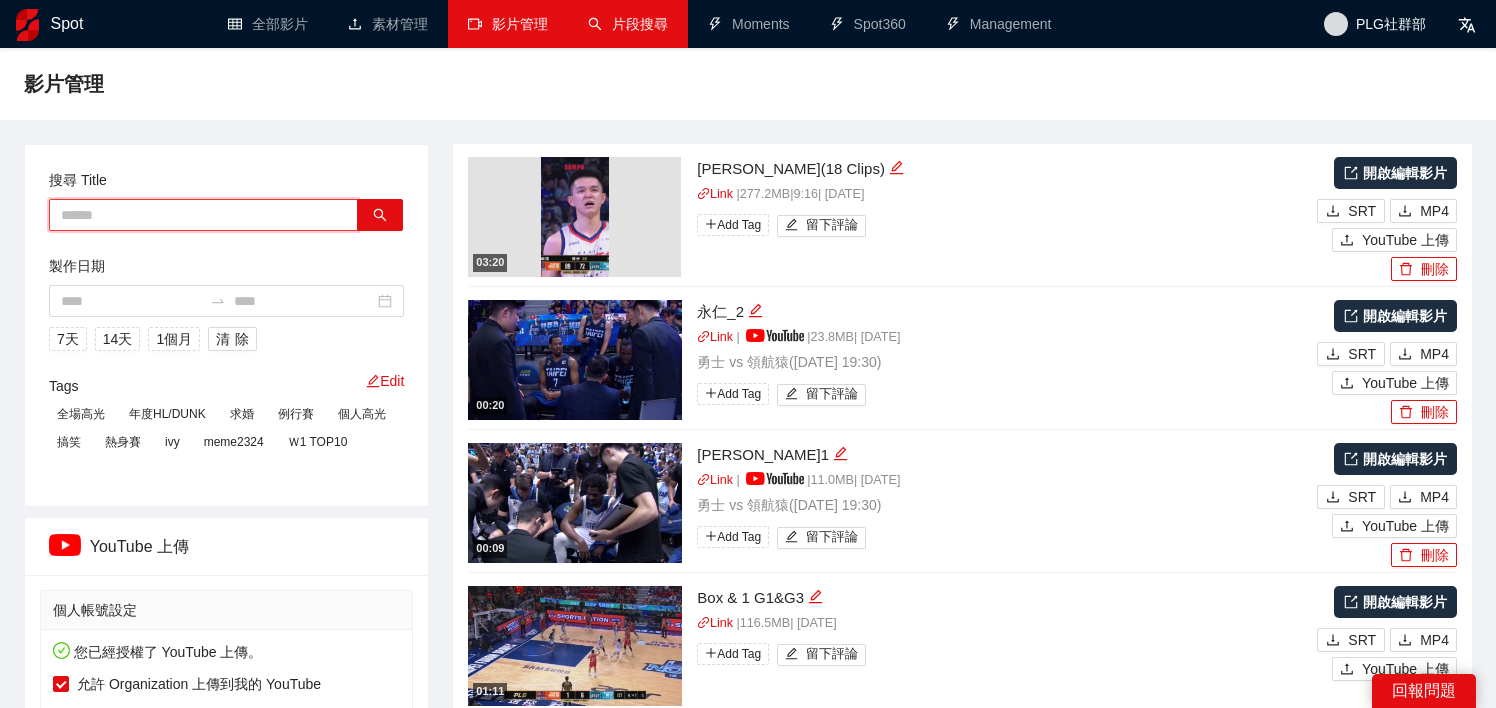 click at bounding box center [203, 215] 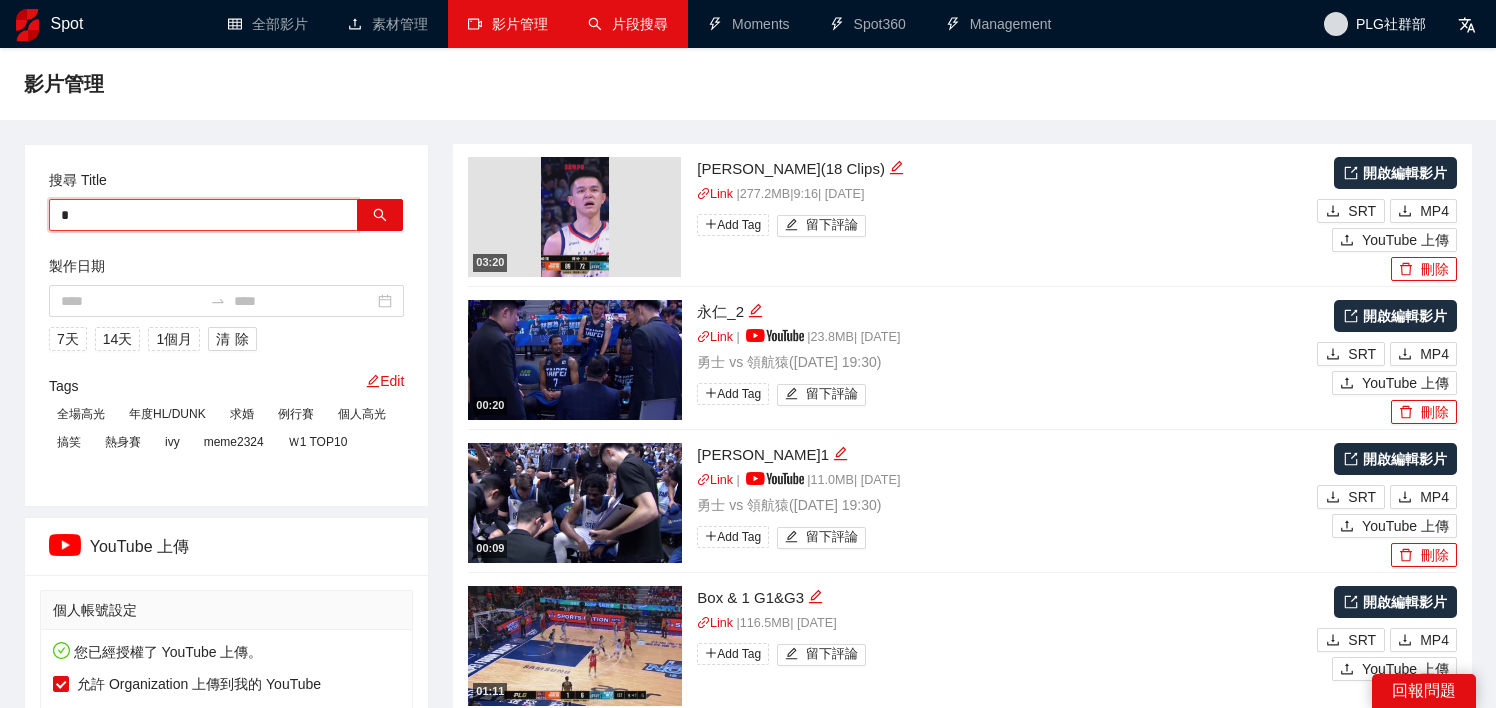 type on "*" 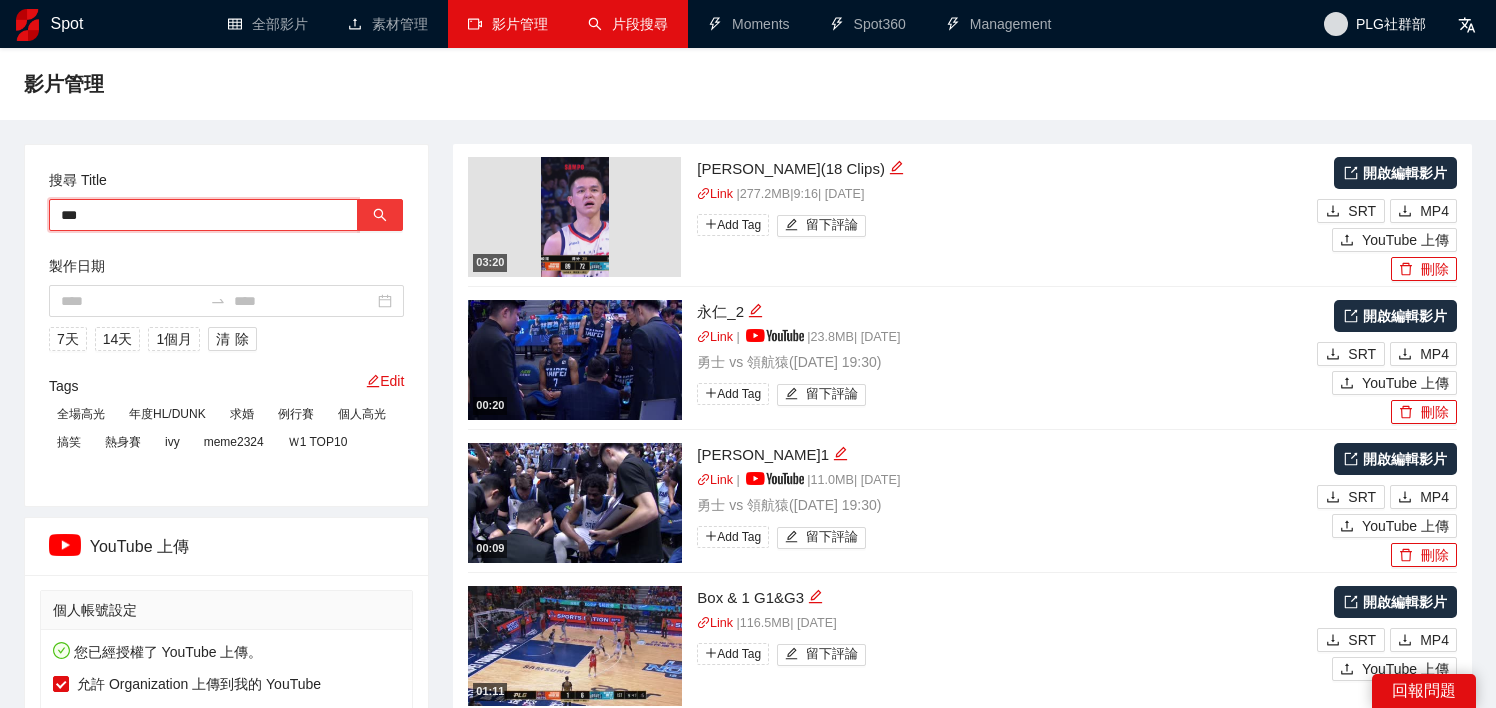 click at bounding box center (380, 215) 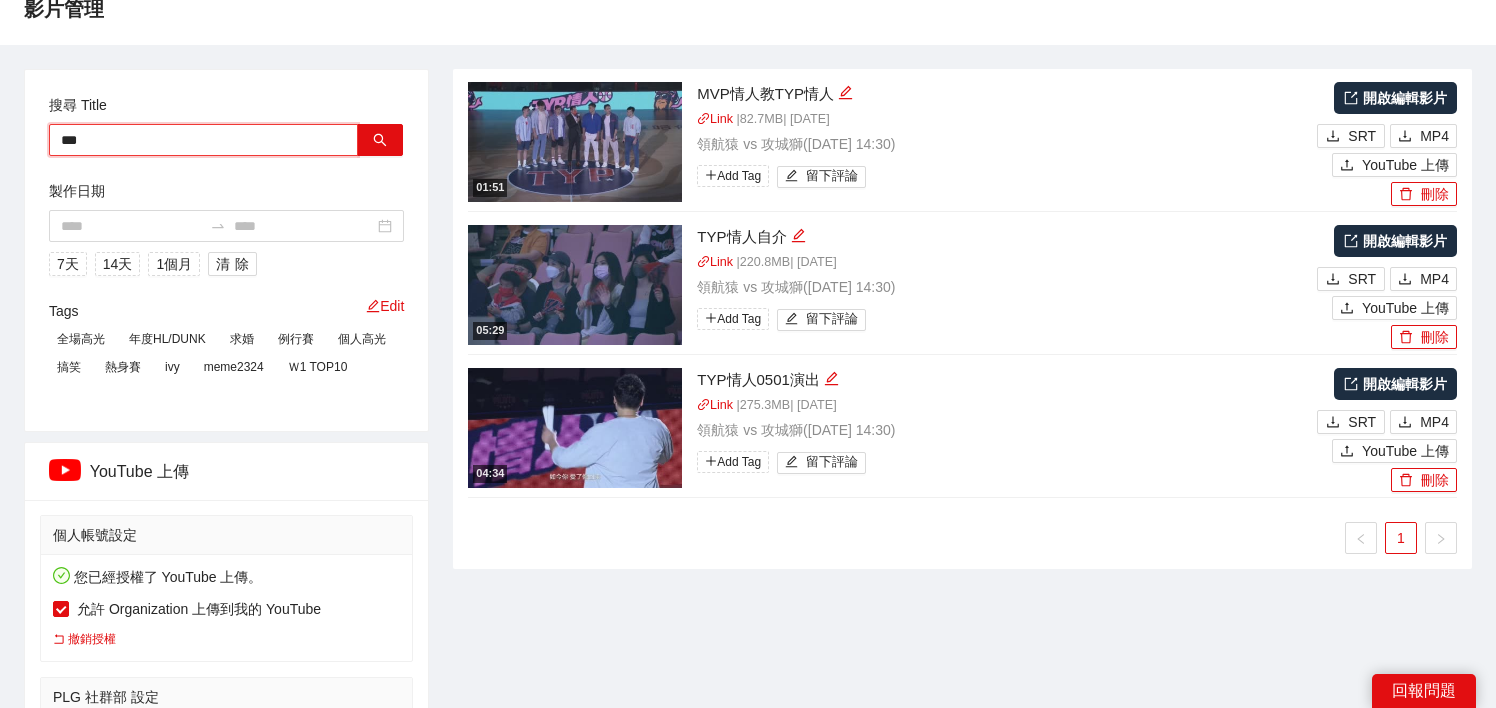 scroll, scrollTop: 77, scrollLeft: 0, axis: vertical 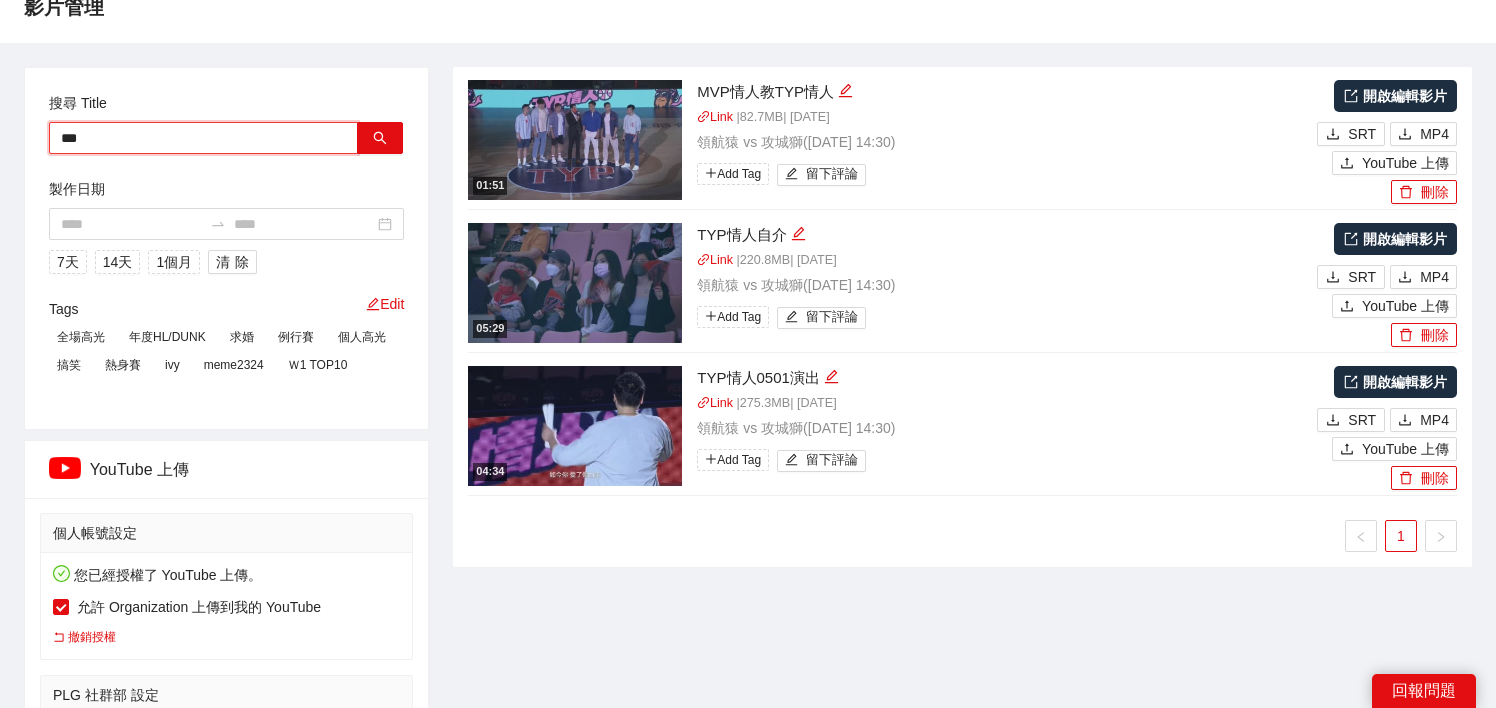 click on "***" at bounding box center (203, 138) 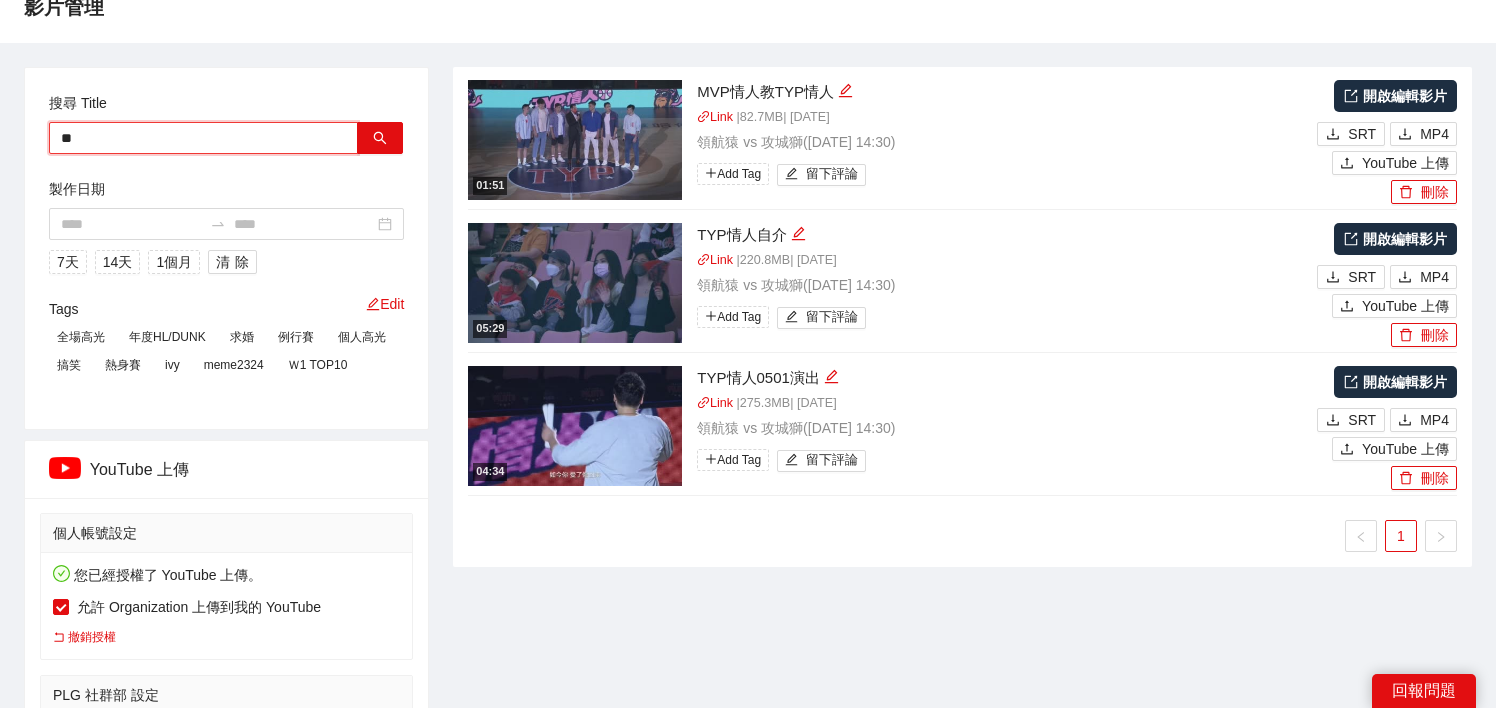 type on "*" 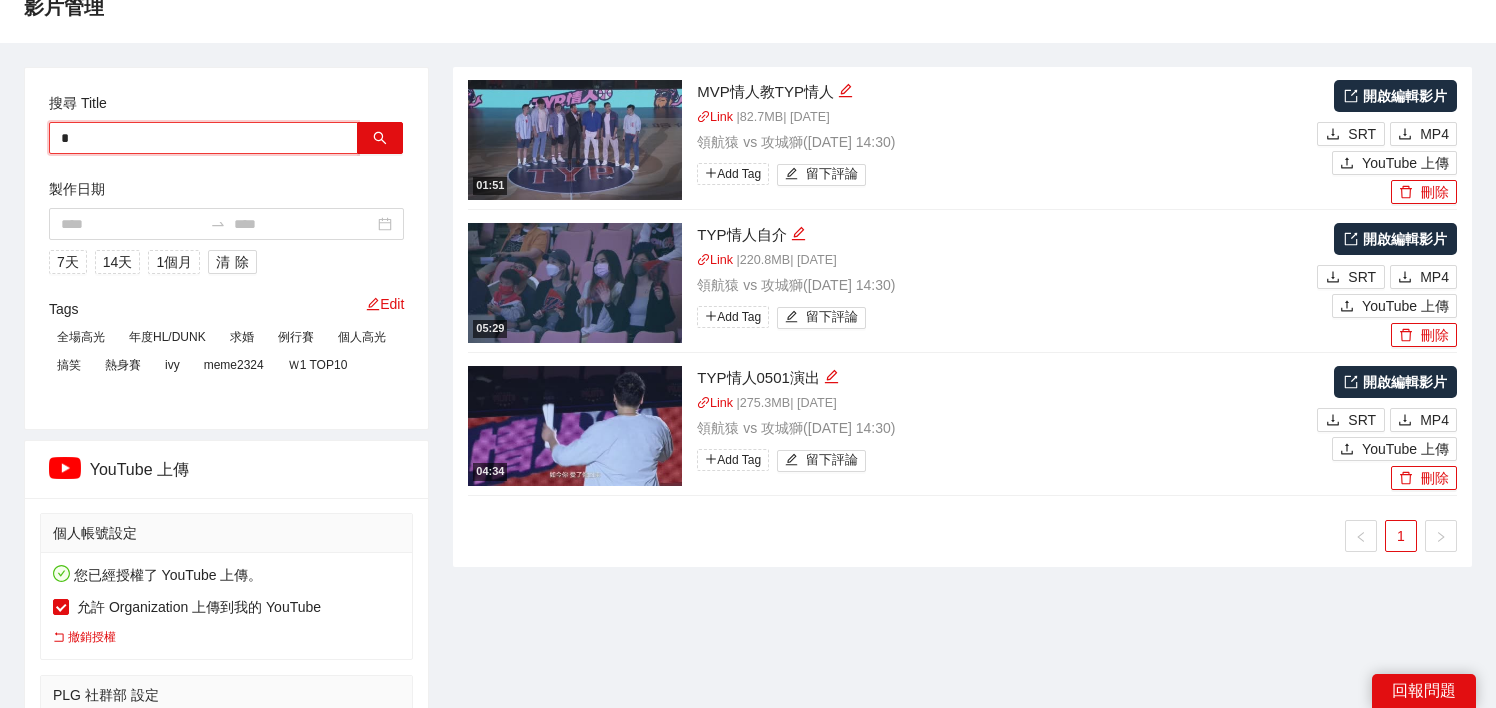 type 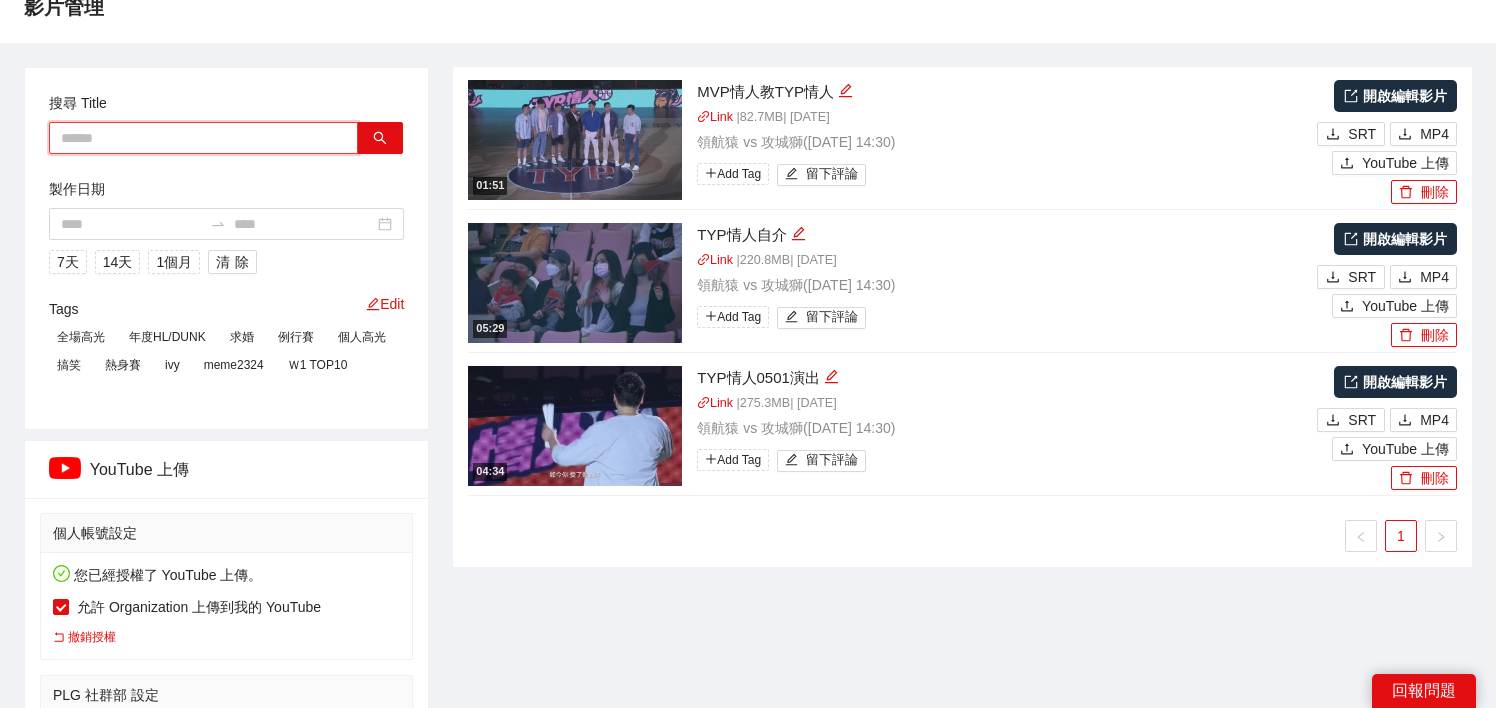 scroll, scrollTop: 0, scrollLeft: 0, axis: both 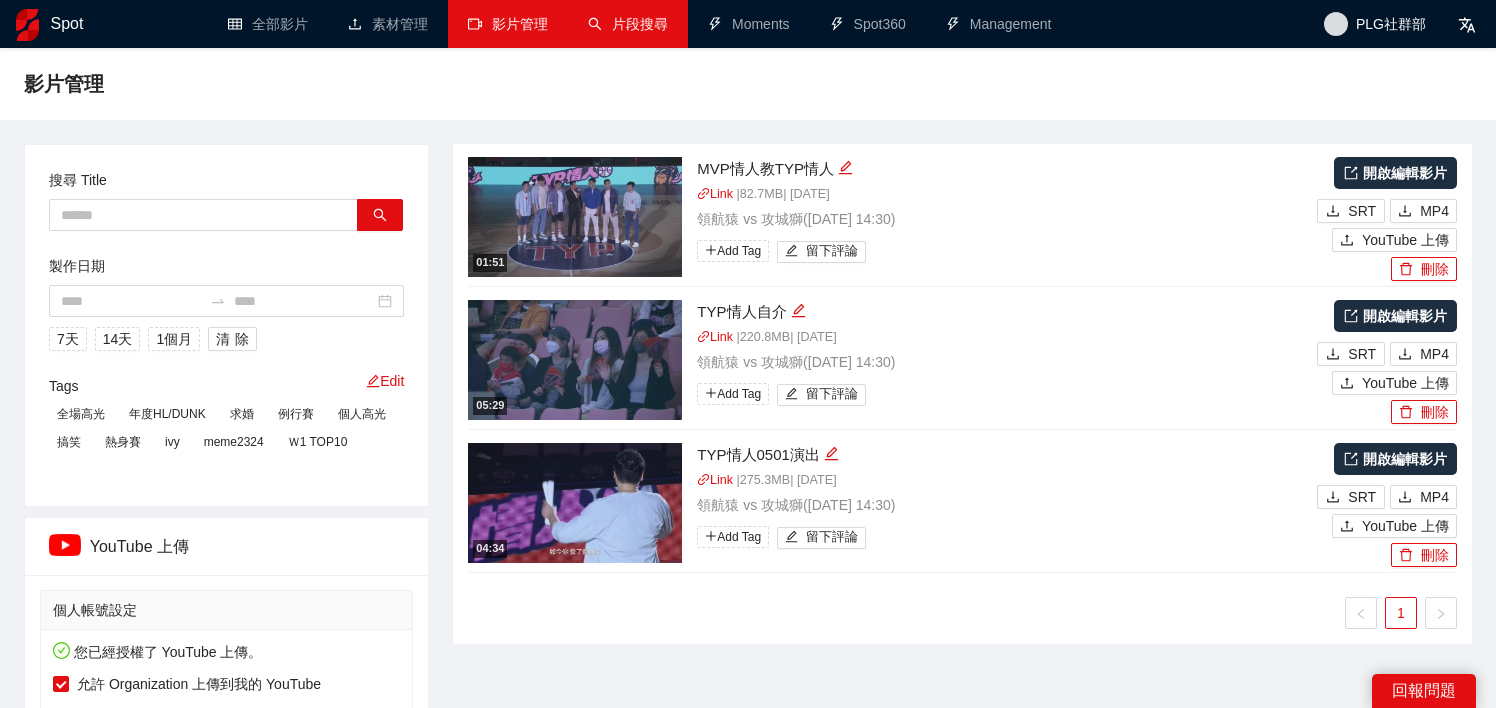 click on "影片管理" at bounding box center [520, 24] 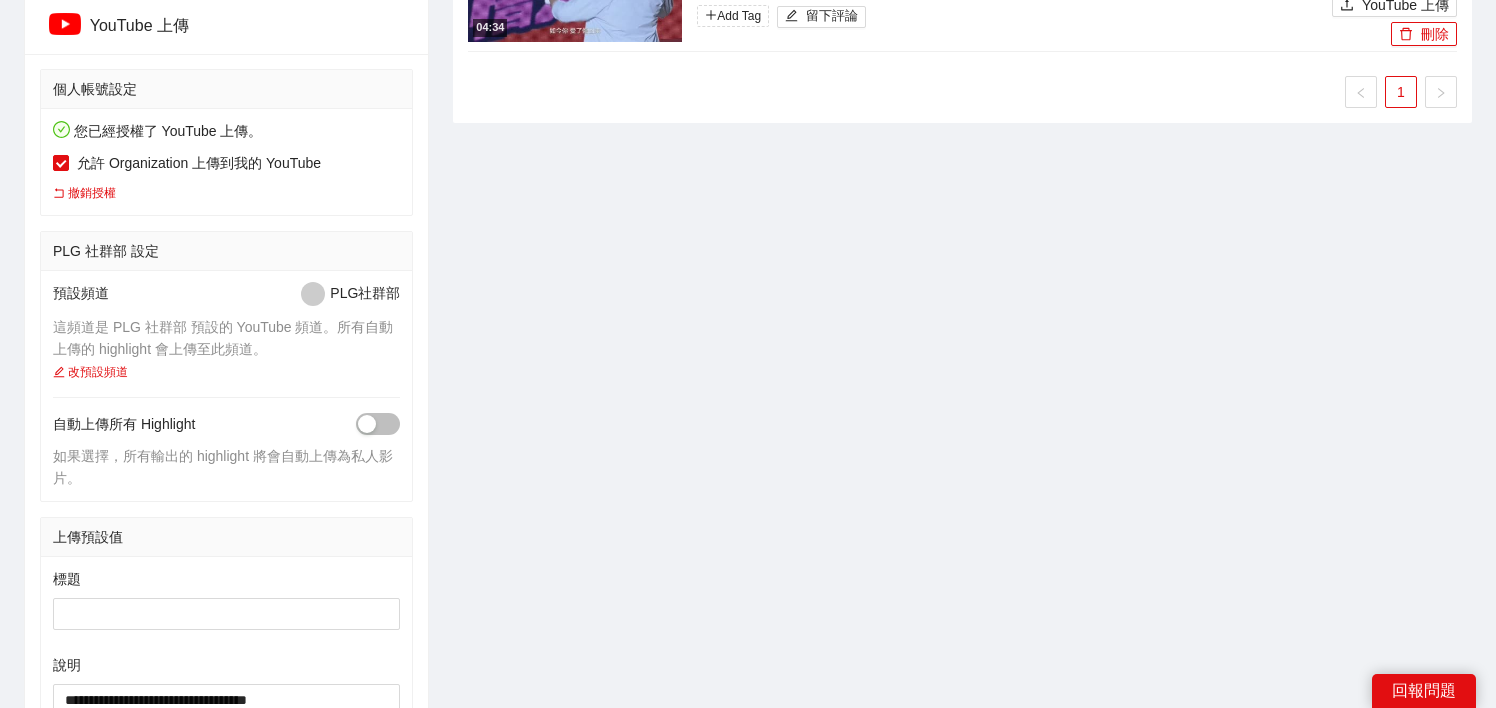 scroll, scrollTop: 0, scrollLeft: 0, axis: both 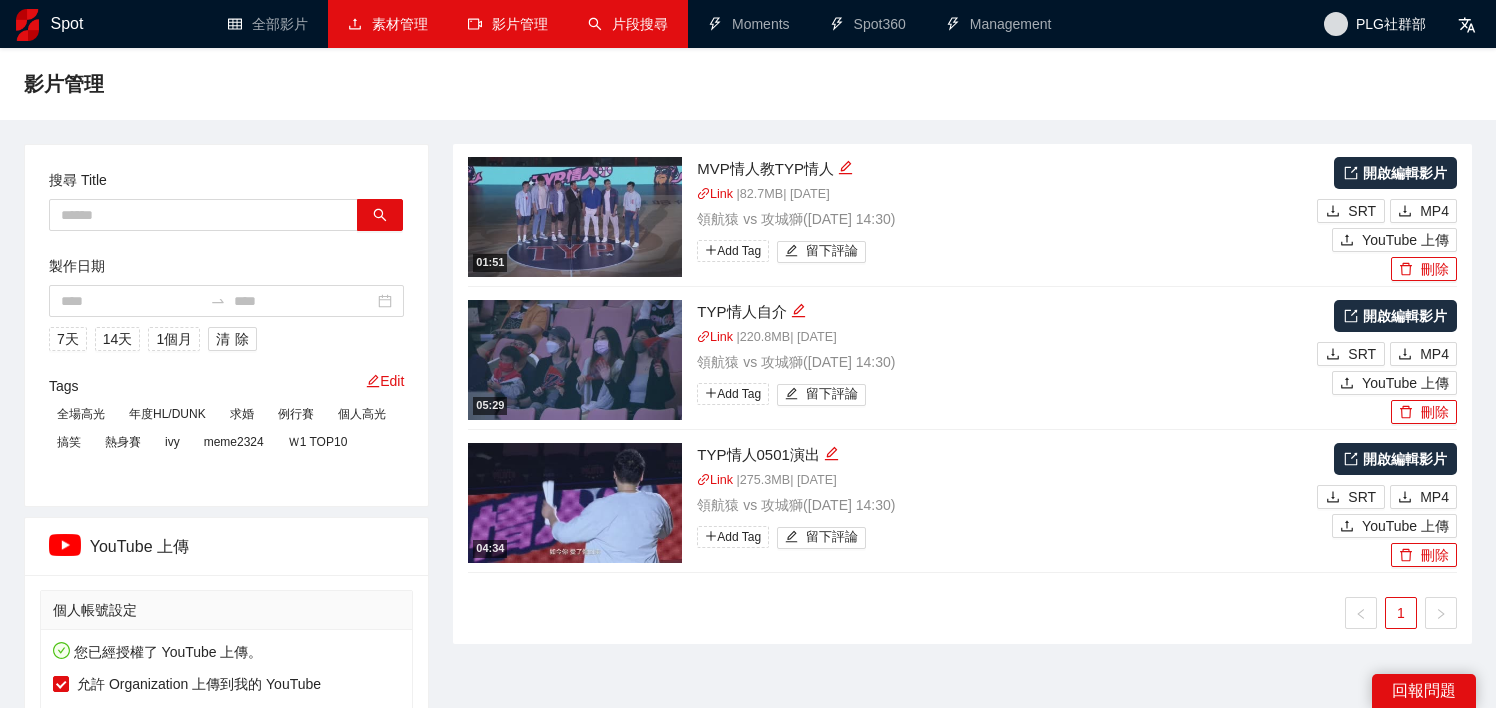 click on "素材管理" at bounding box center (388, 24) 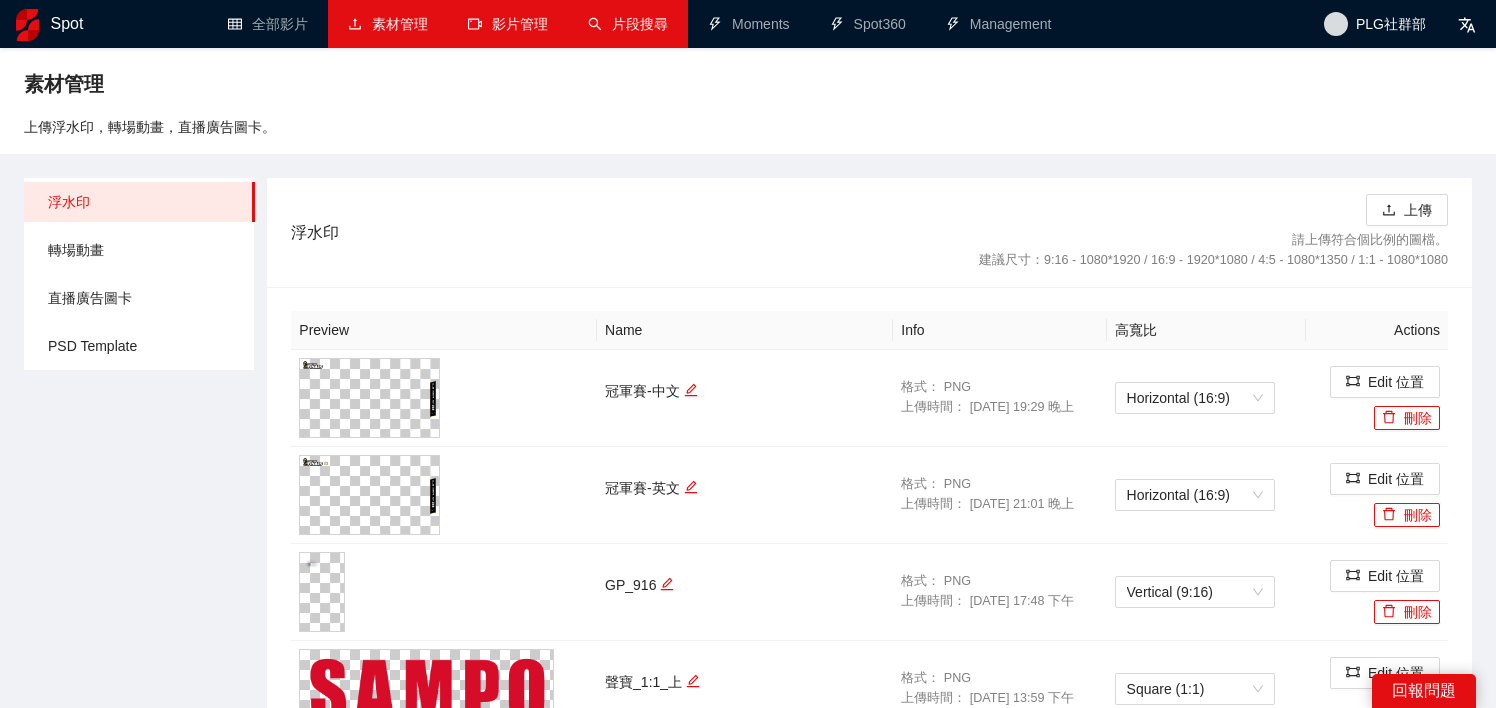 click on "影片管理" at bounding box center [508, 24] 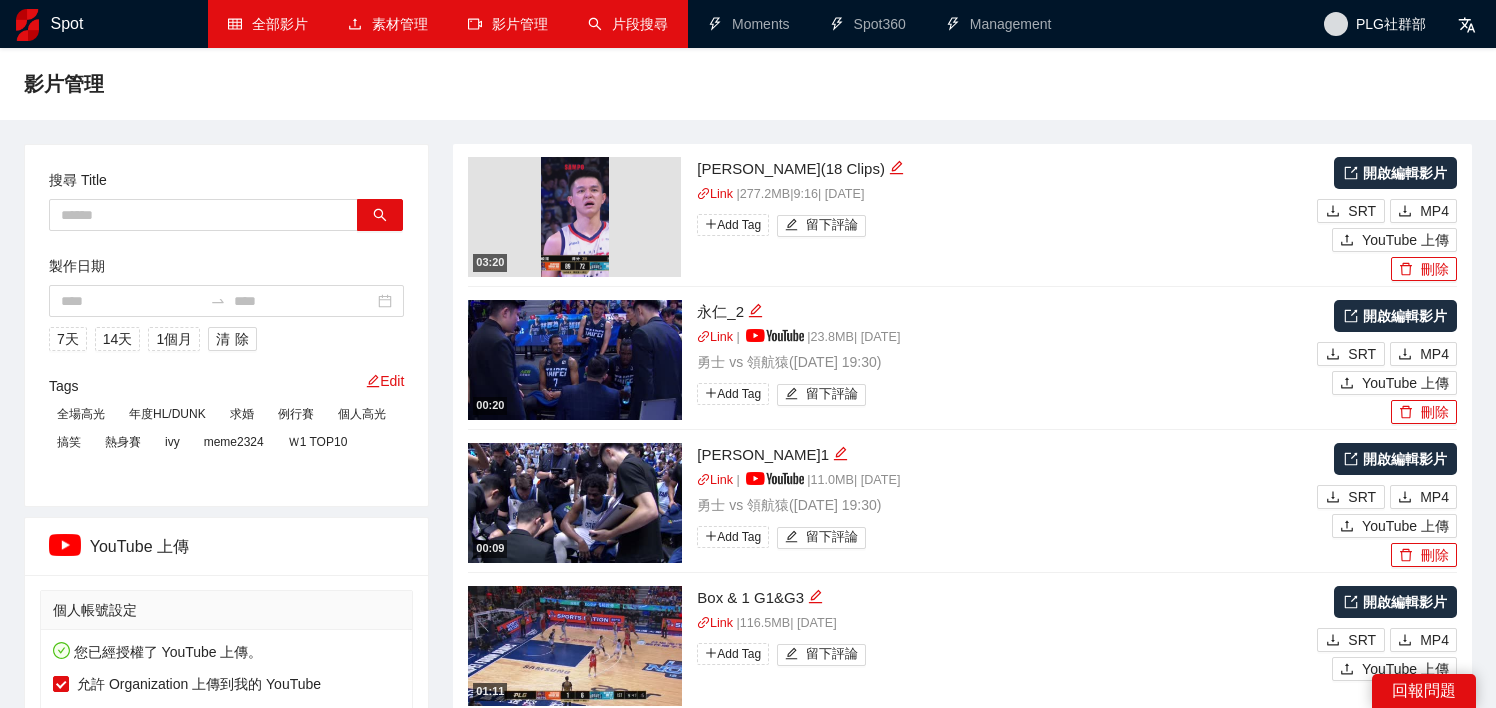click on "全部影片" at bounding box center [268, 24] 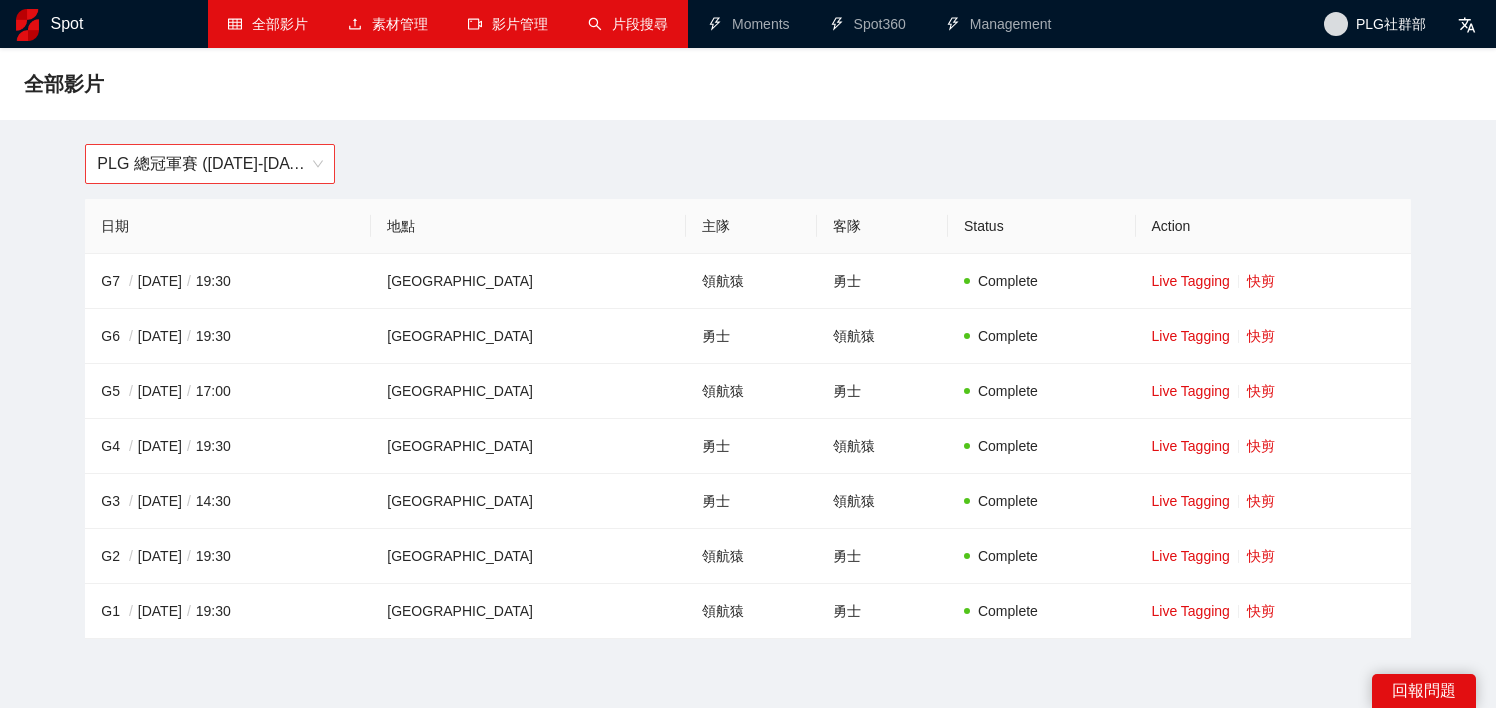 click on "PLG 總冠軍賽 ([DATE]-[DATE])" at bounding box center (210, 164) 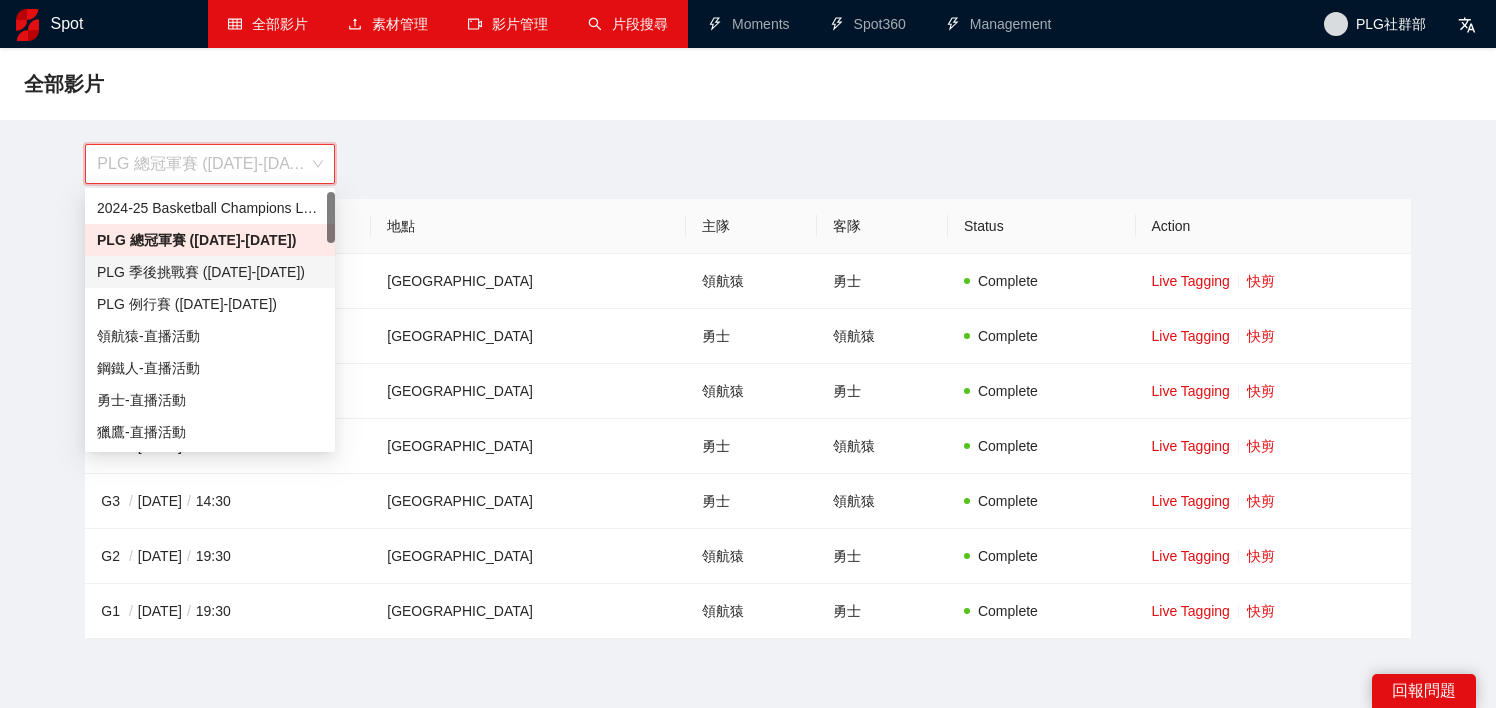 click on "PLG 季後挑戰賽 ([DATE]-[DATE])" at bounding box center [210, 272] 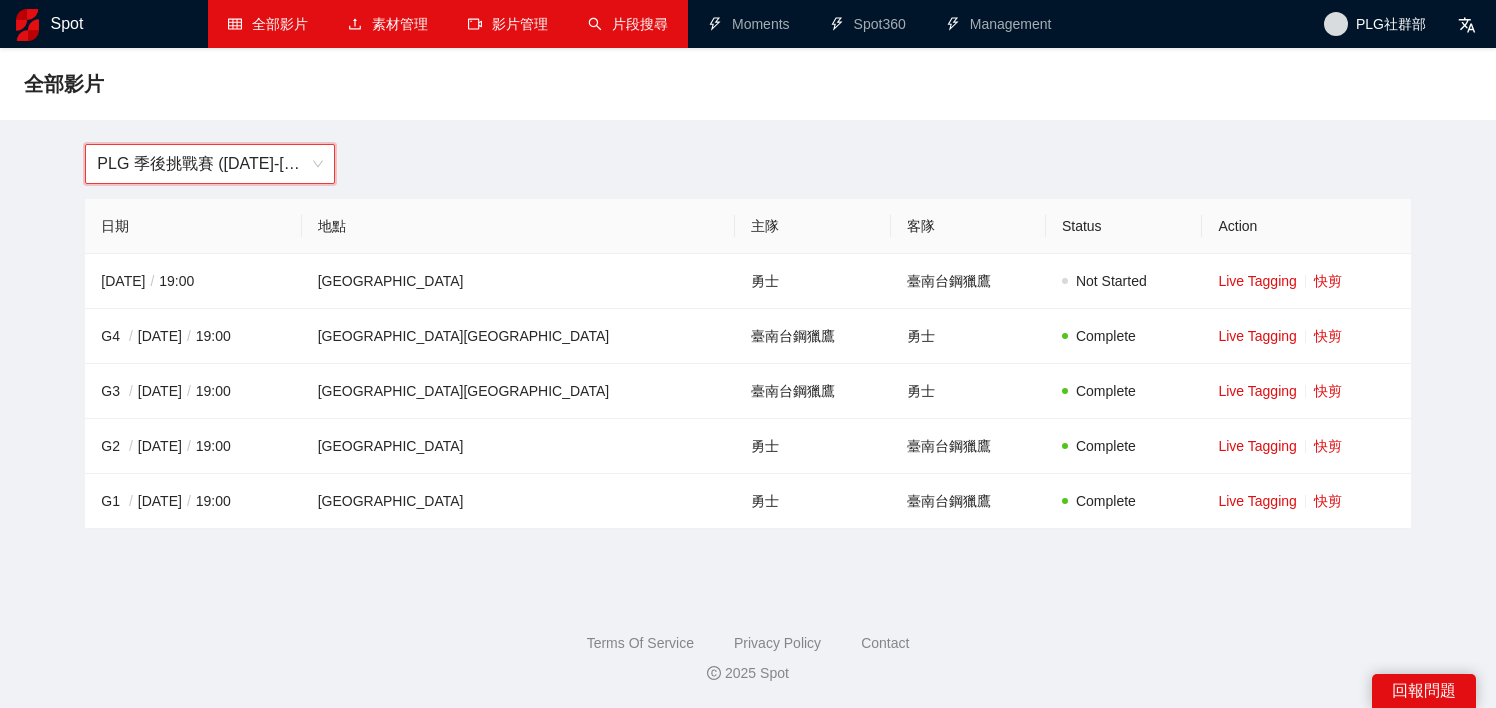 click on "PLG 季後挑戰賽 ([DATE]-[DATE])" at bounding box center (210, 164) 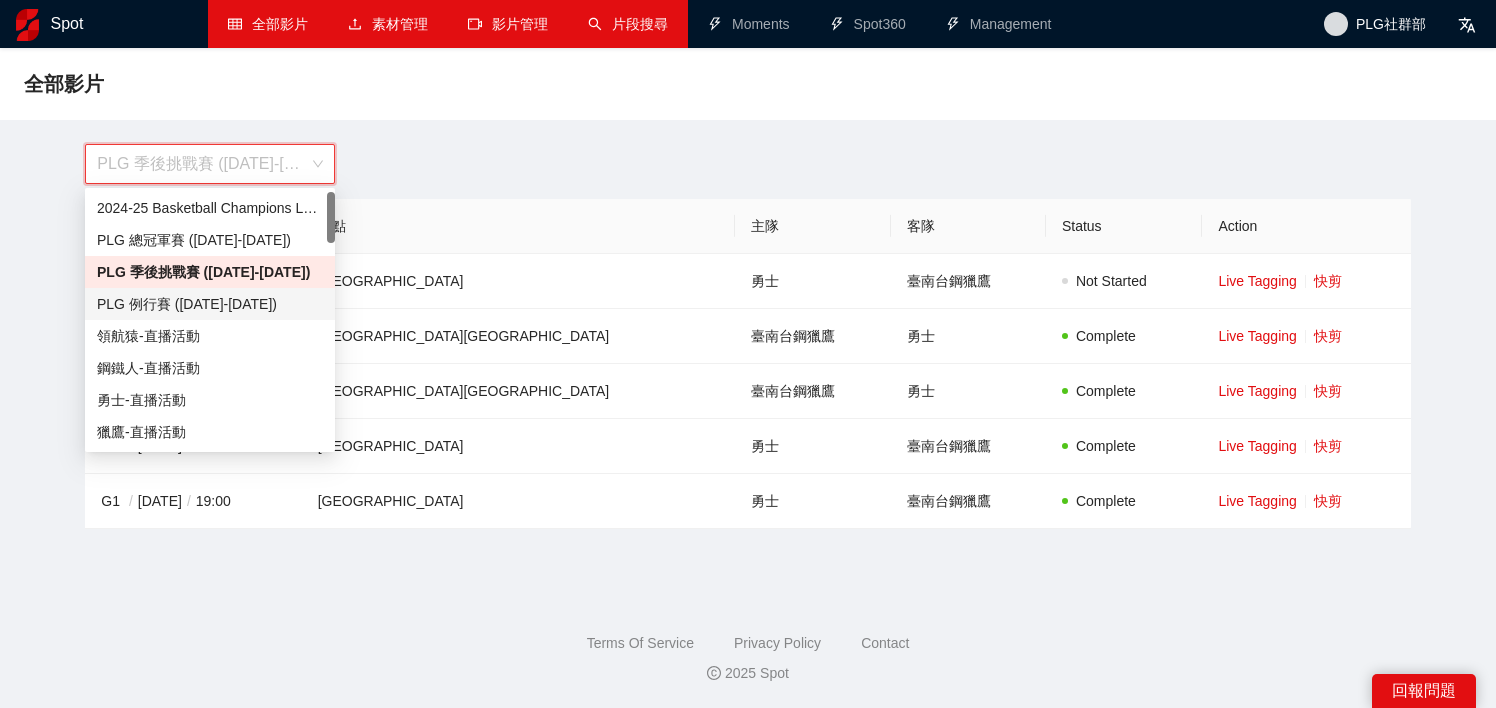 click on "PLG 例行賽 ([DATE]-[DATE])" at bounding box center (210, 304) 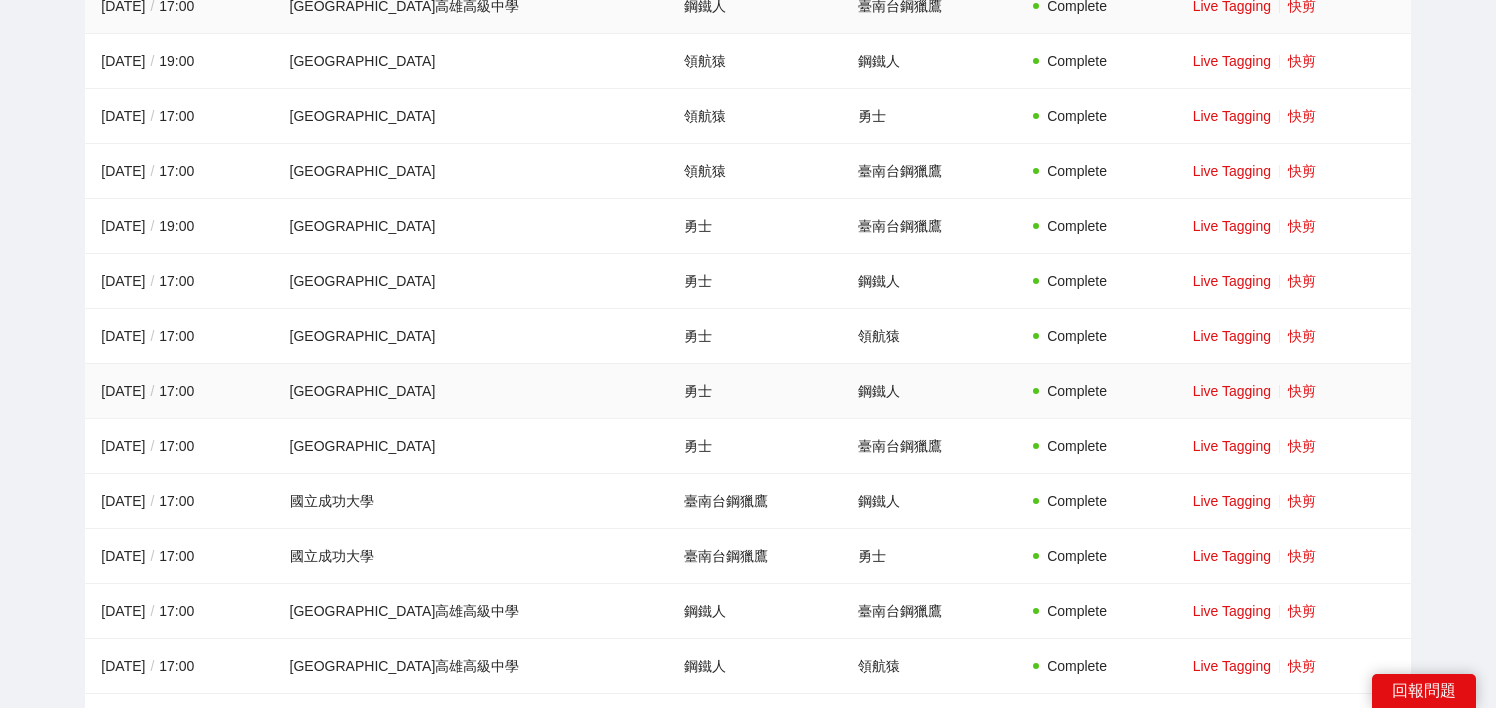 scroll, scrollTop: 441, scrollLeft: 0, axis: vertical 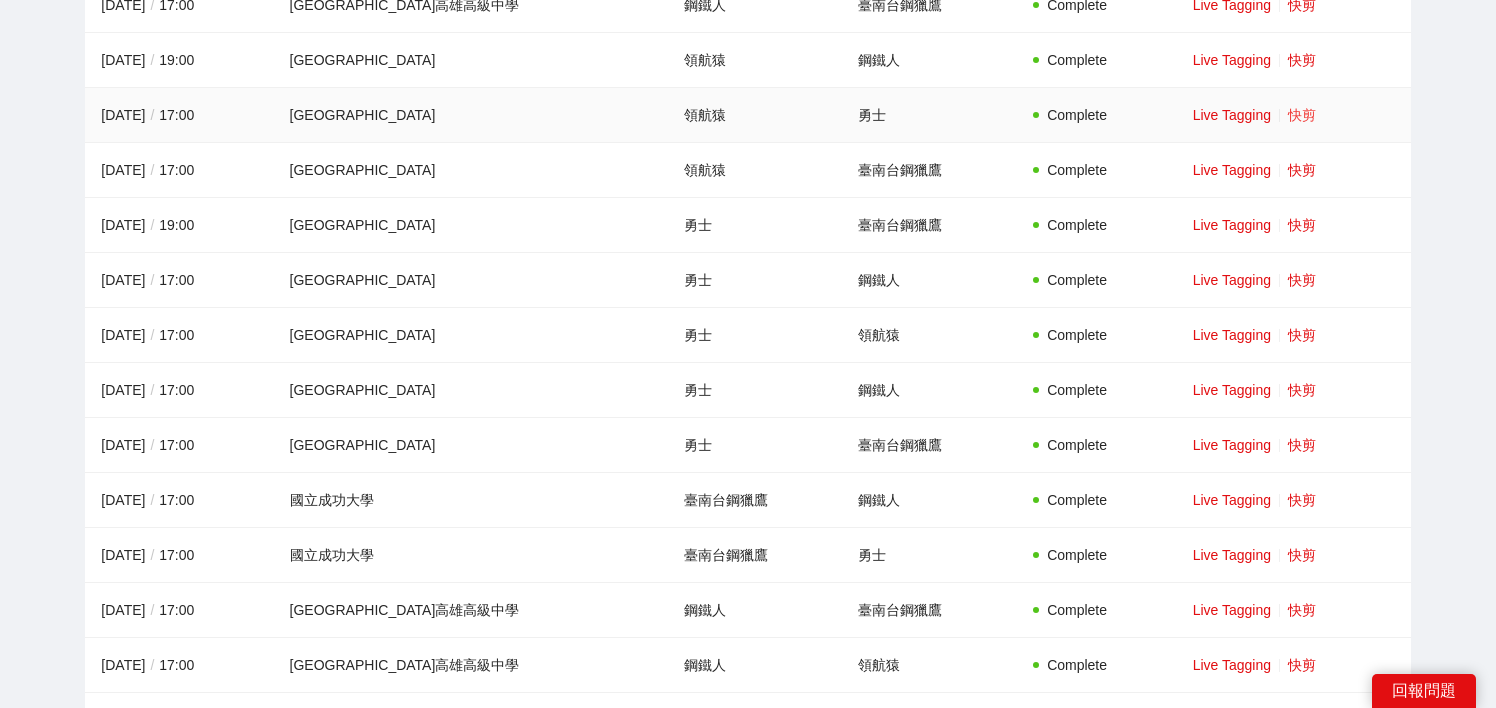 click on "快剪" at bounding box center [1302, 115] 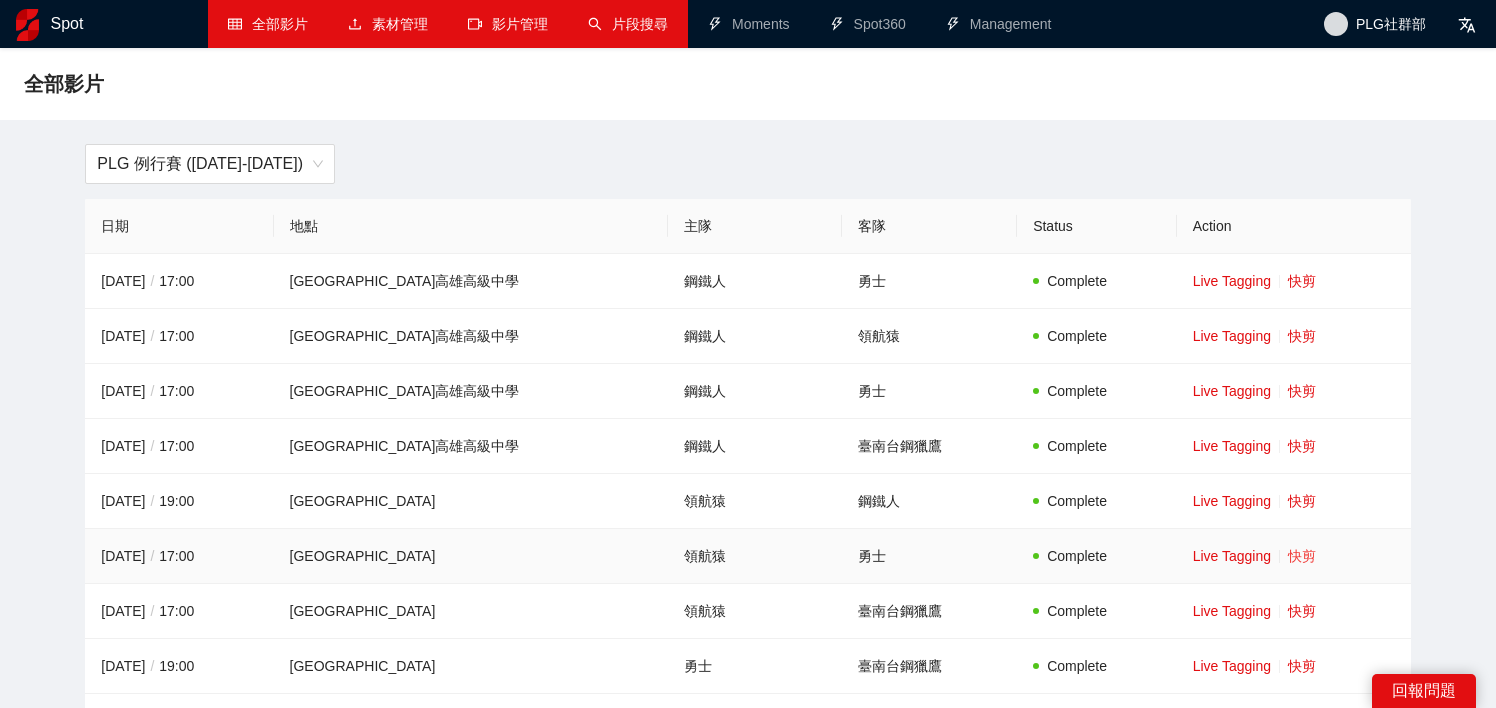 type 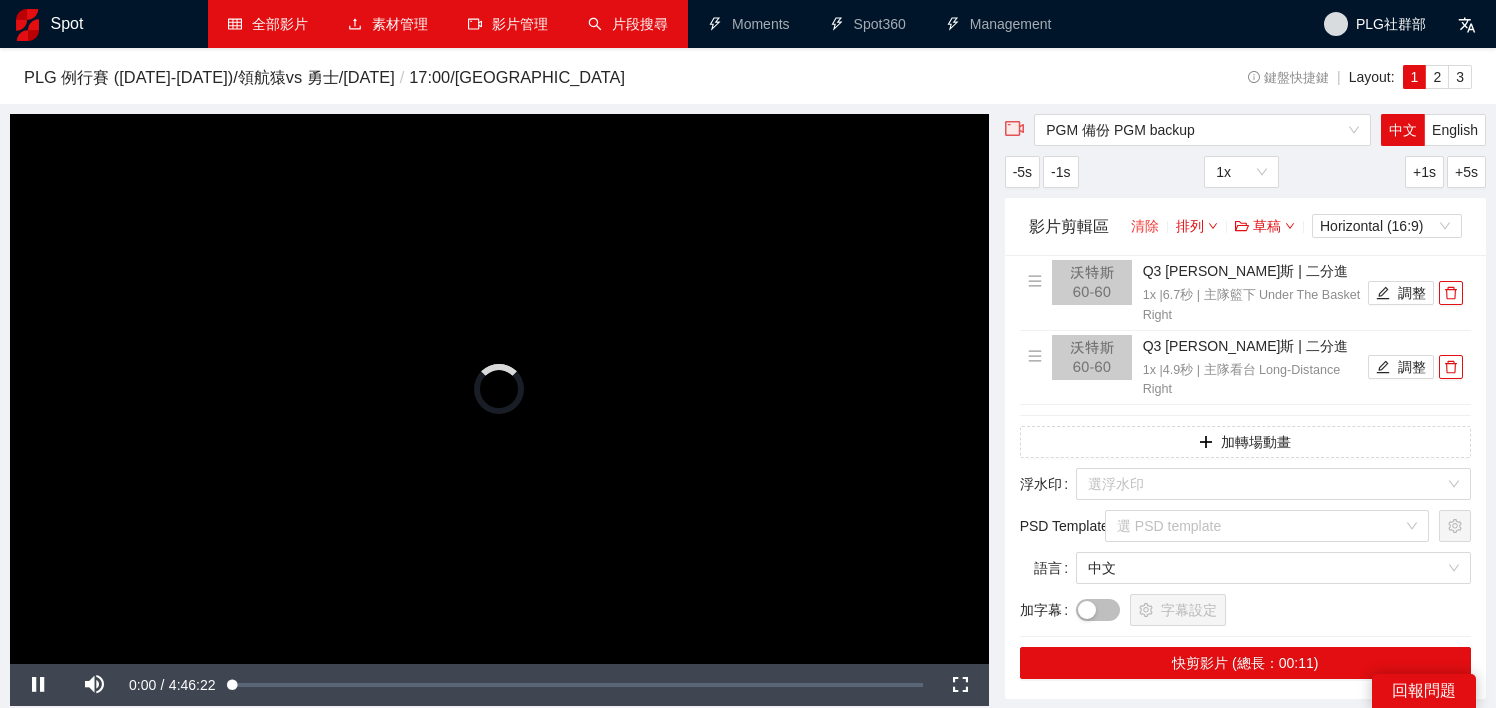 click on "清除" at bounding box center [1145, 226] 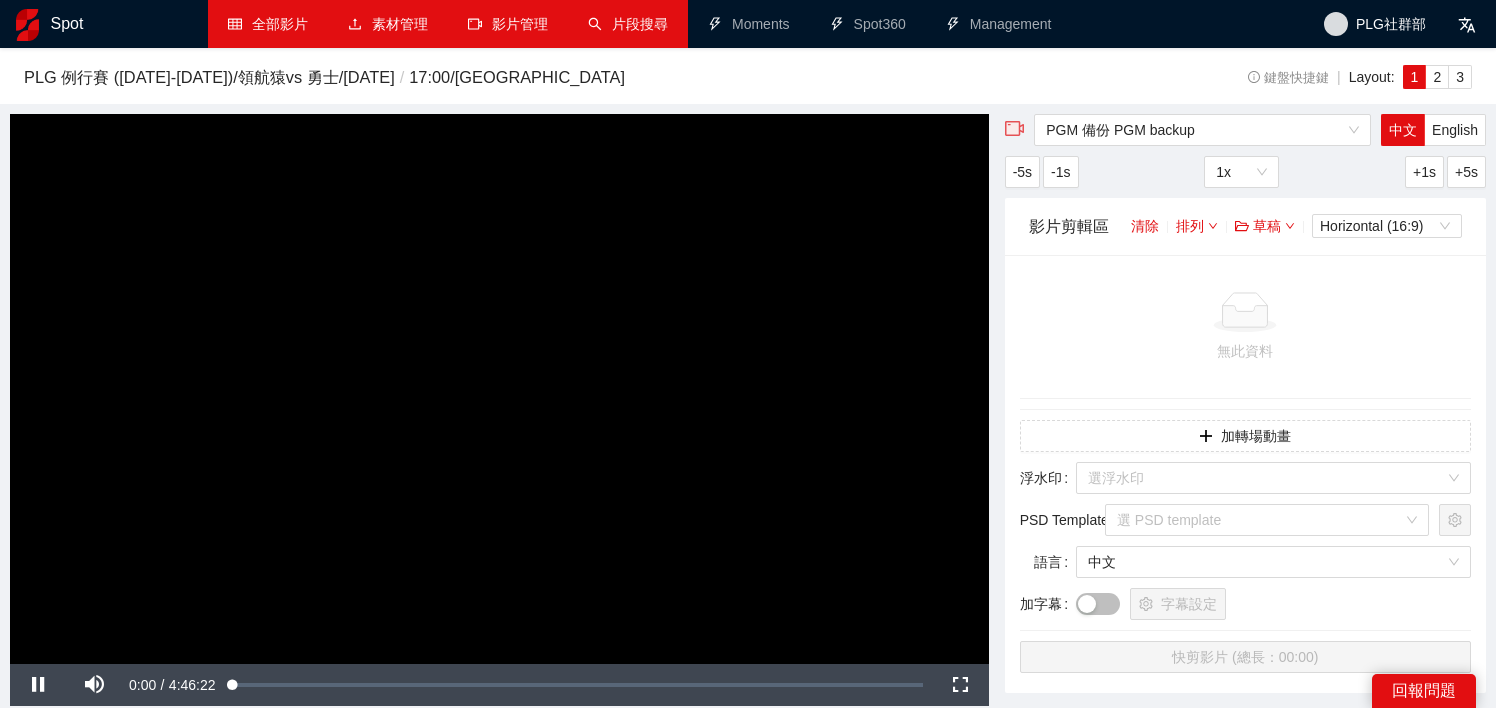 click at bounding box center [499, 389] 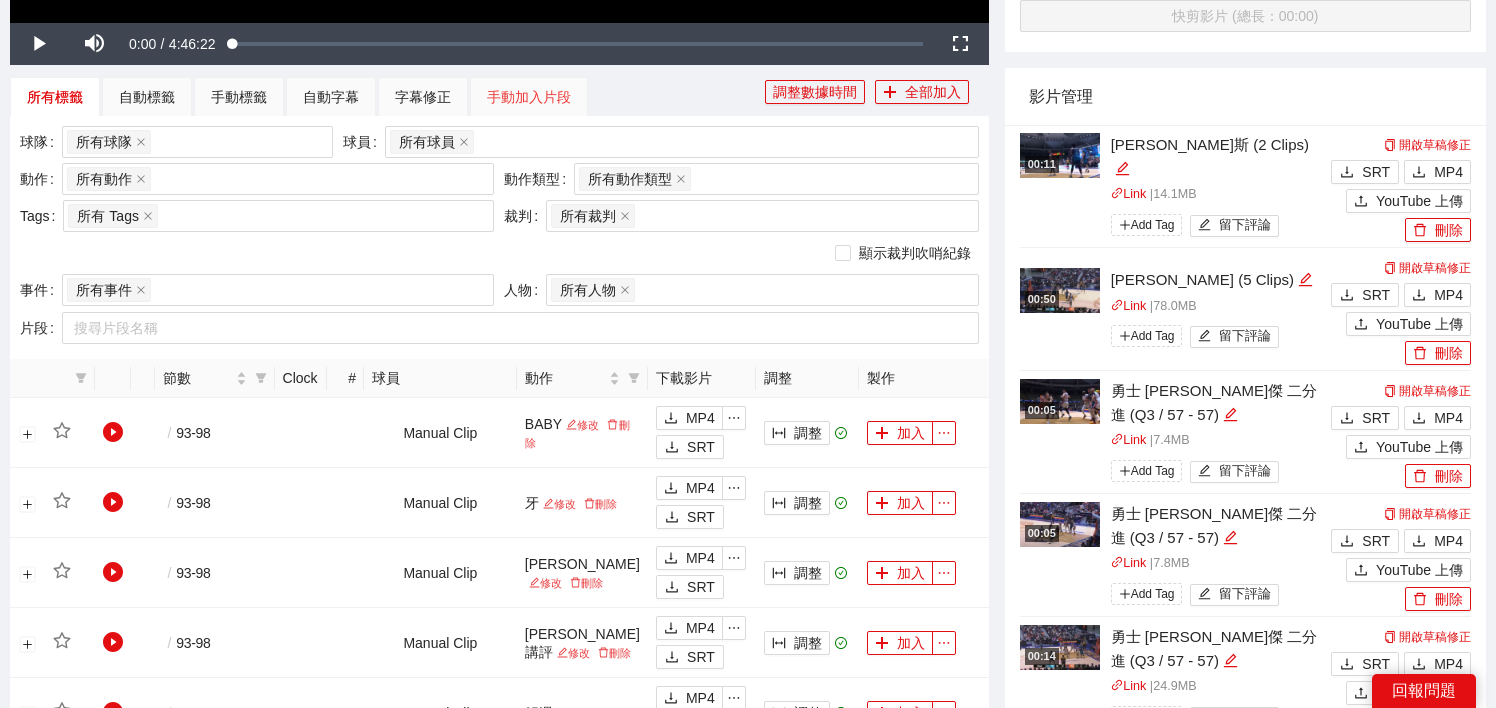 scroll, scrollTop: 637, scrollLeft: 0, axis: vertical 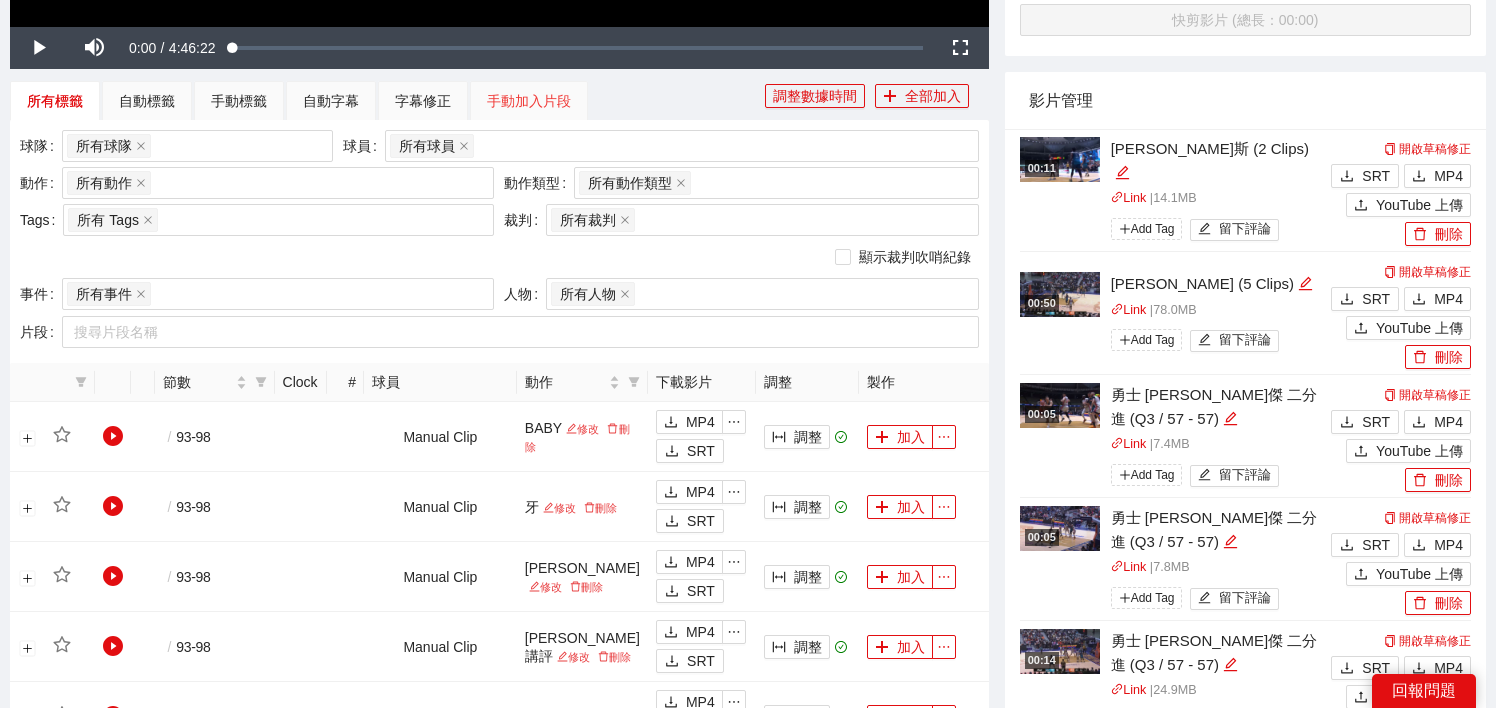 click on "手動加入片段" at bounding box center (529, 101) 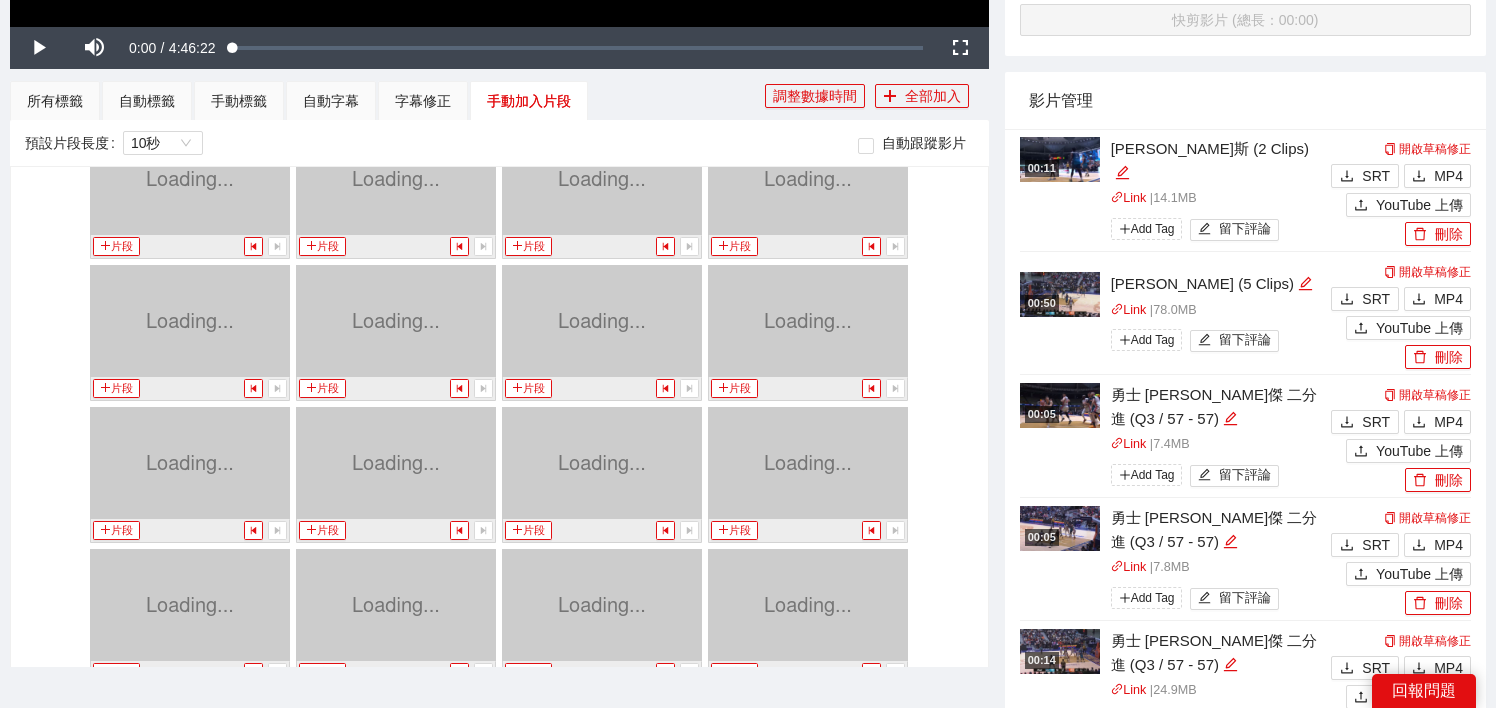 scroll, scrollTop: 25589, scrollLeft: 0, axis: vertical 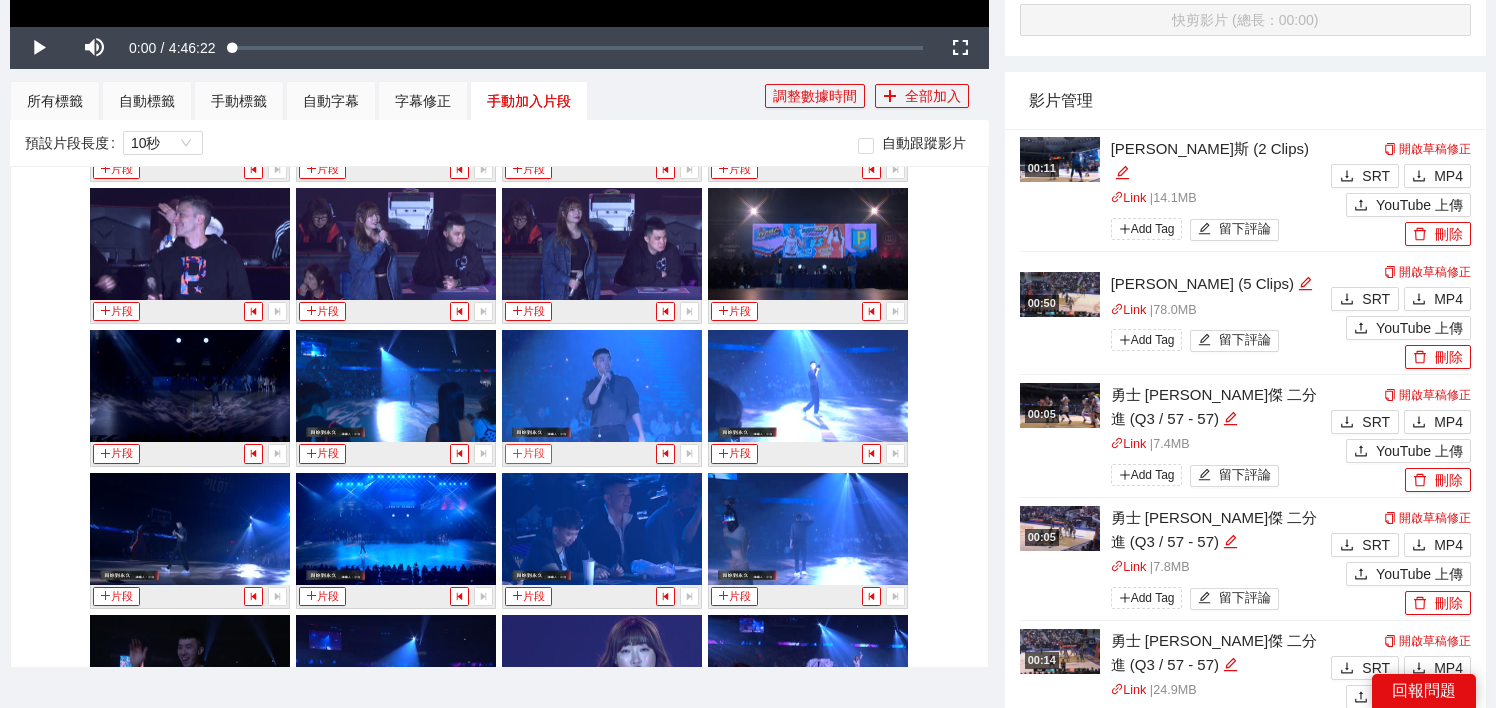 click on "片段" at bounding box center [528, 453] 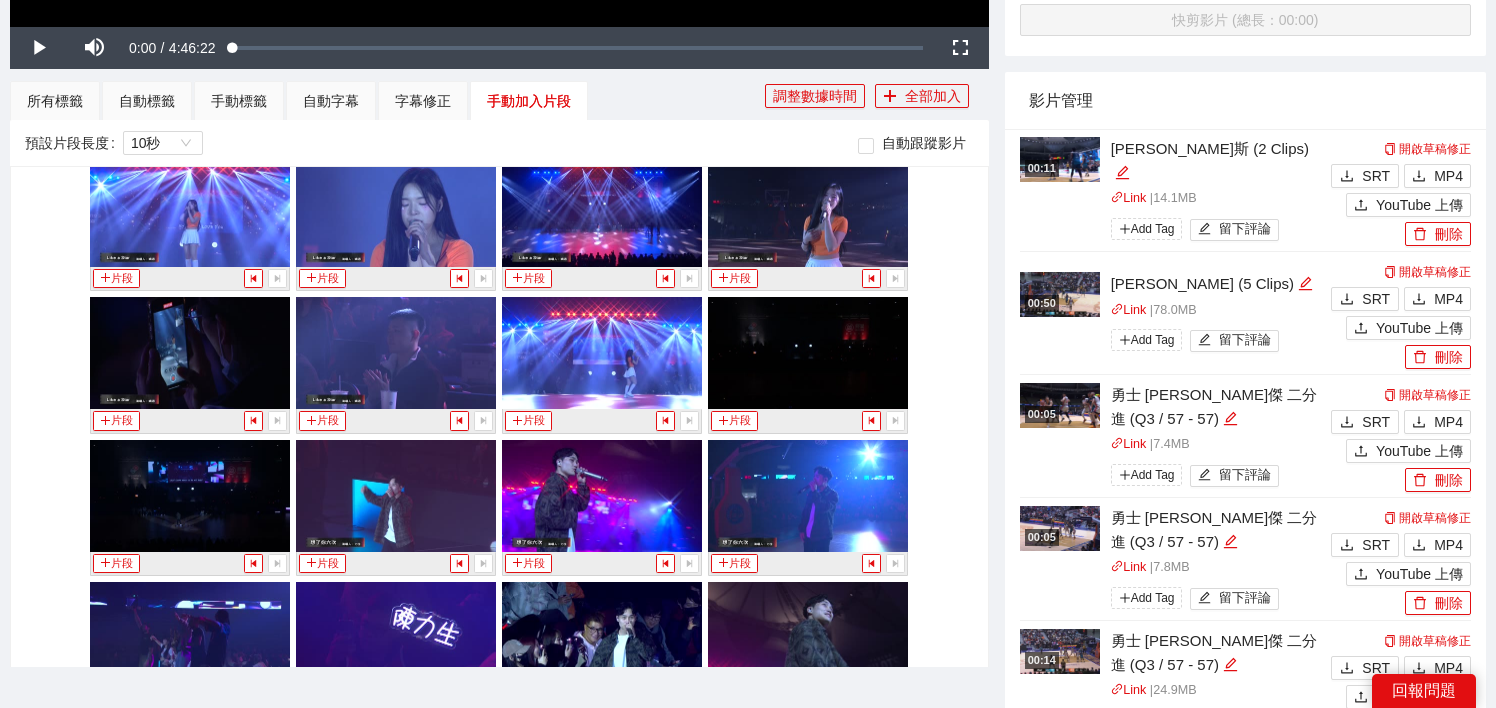 scroll, scrollTop: 27341, scrollLeft: 0, axis: vertical 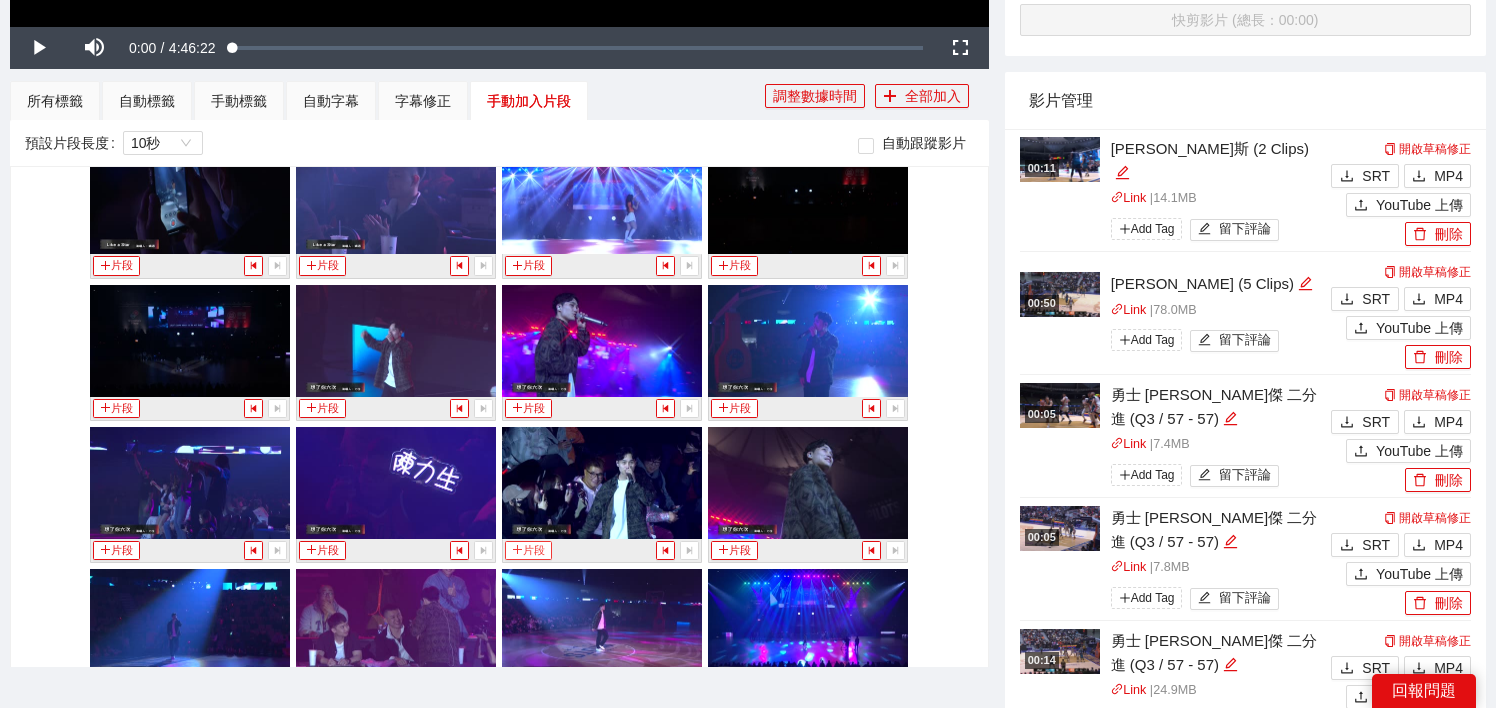 click on "片段" at bounding box center (528, 550) 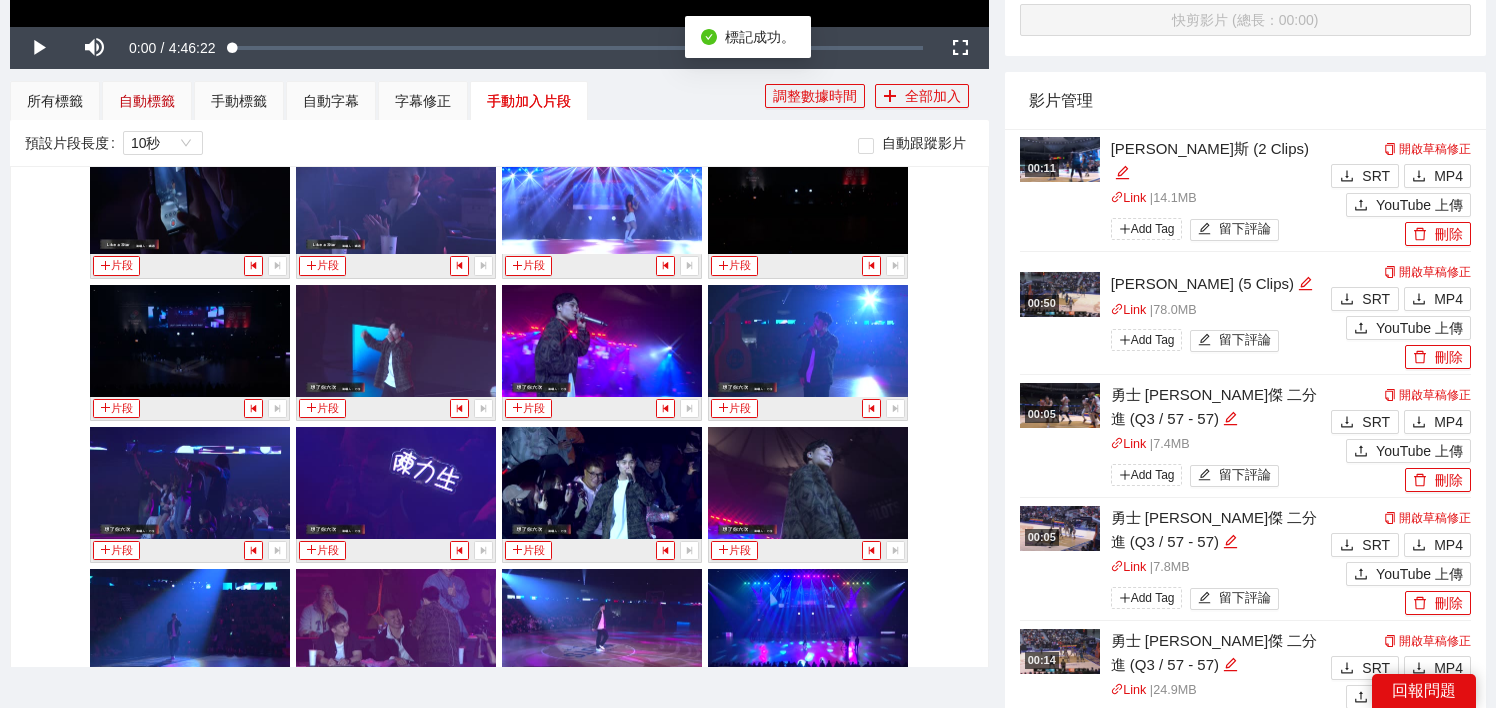 click on "自動標籤" at bounding box center (147, 101) 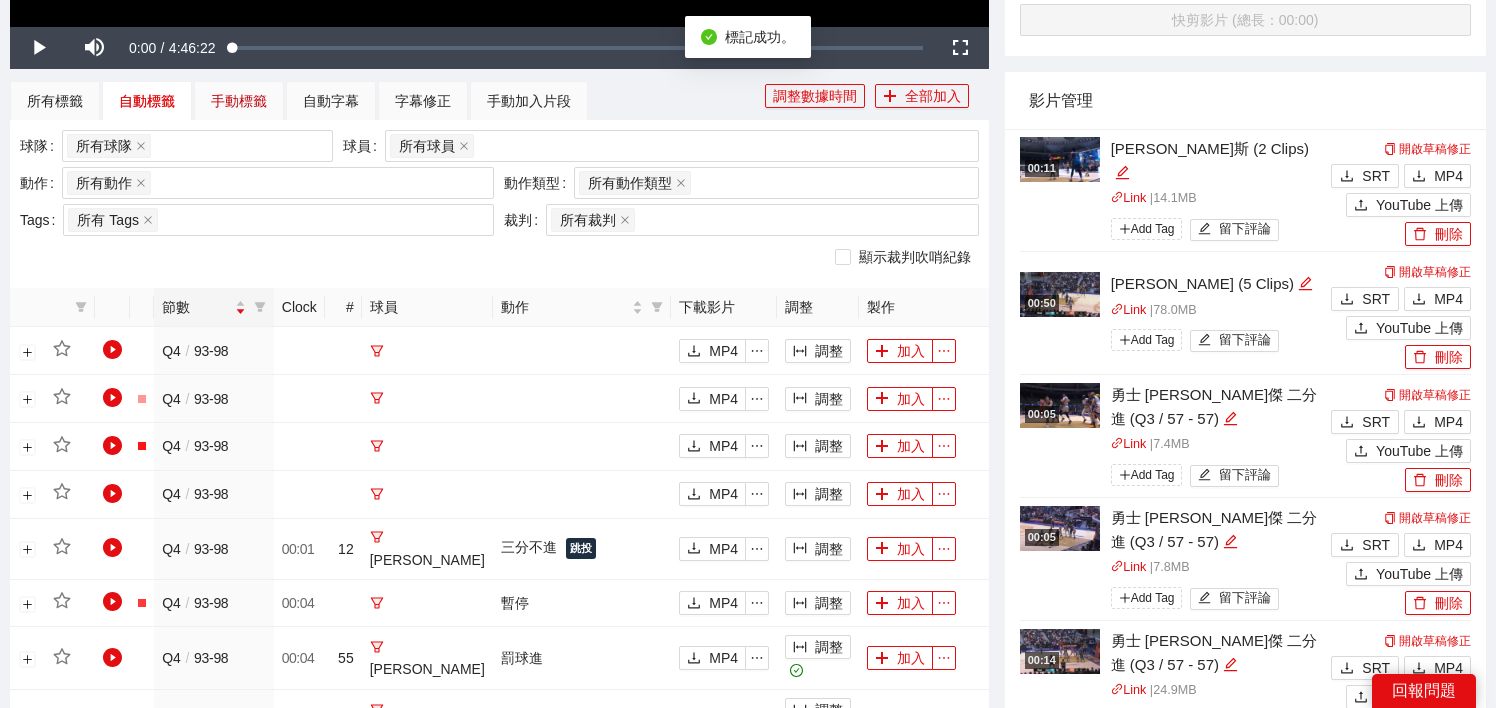 click on "手動標籤" at bounding box center [239, 101] 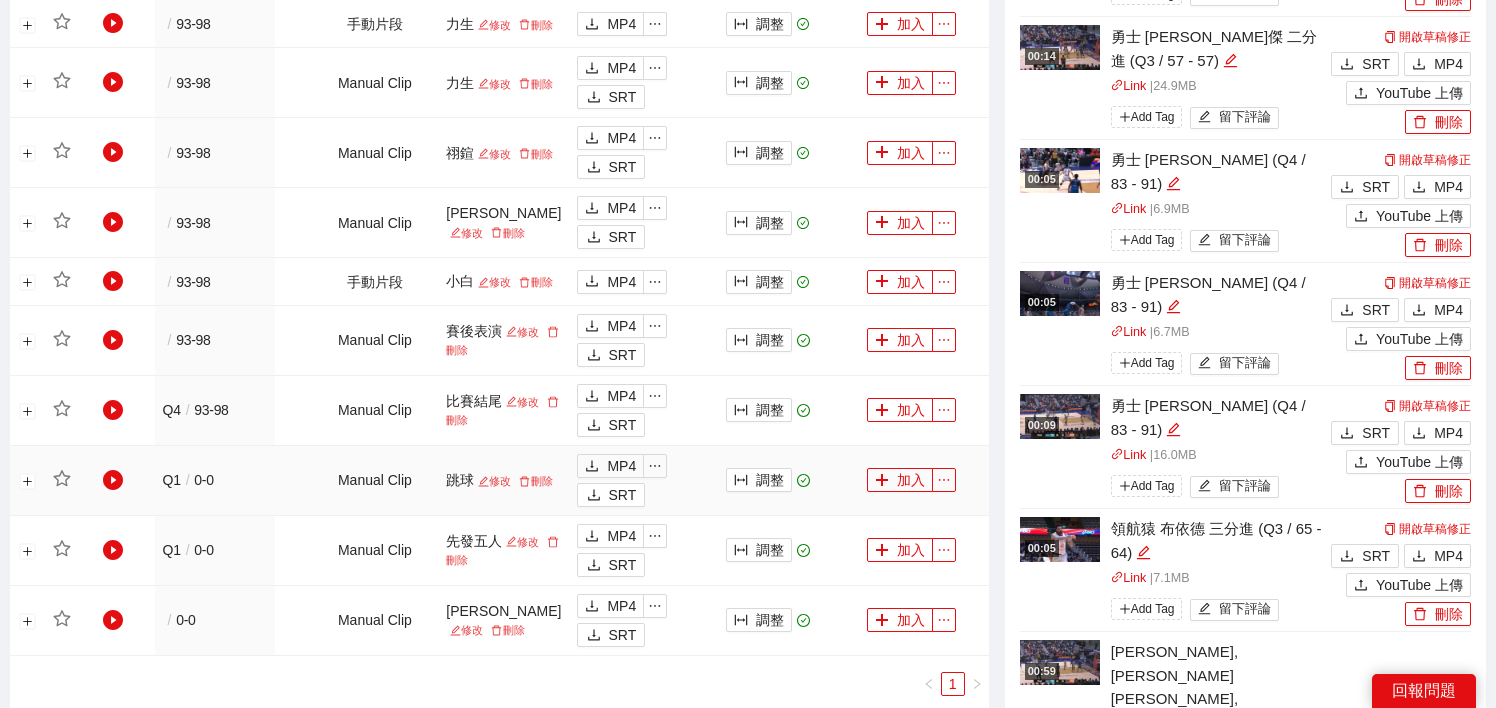 scroll, scrollTop: 1253, scrollLeft: 0, axis: vertical 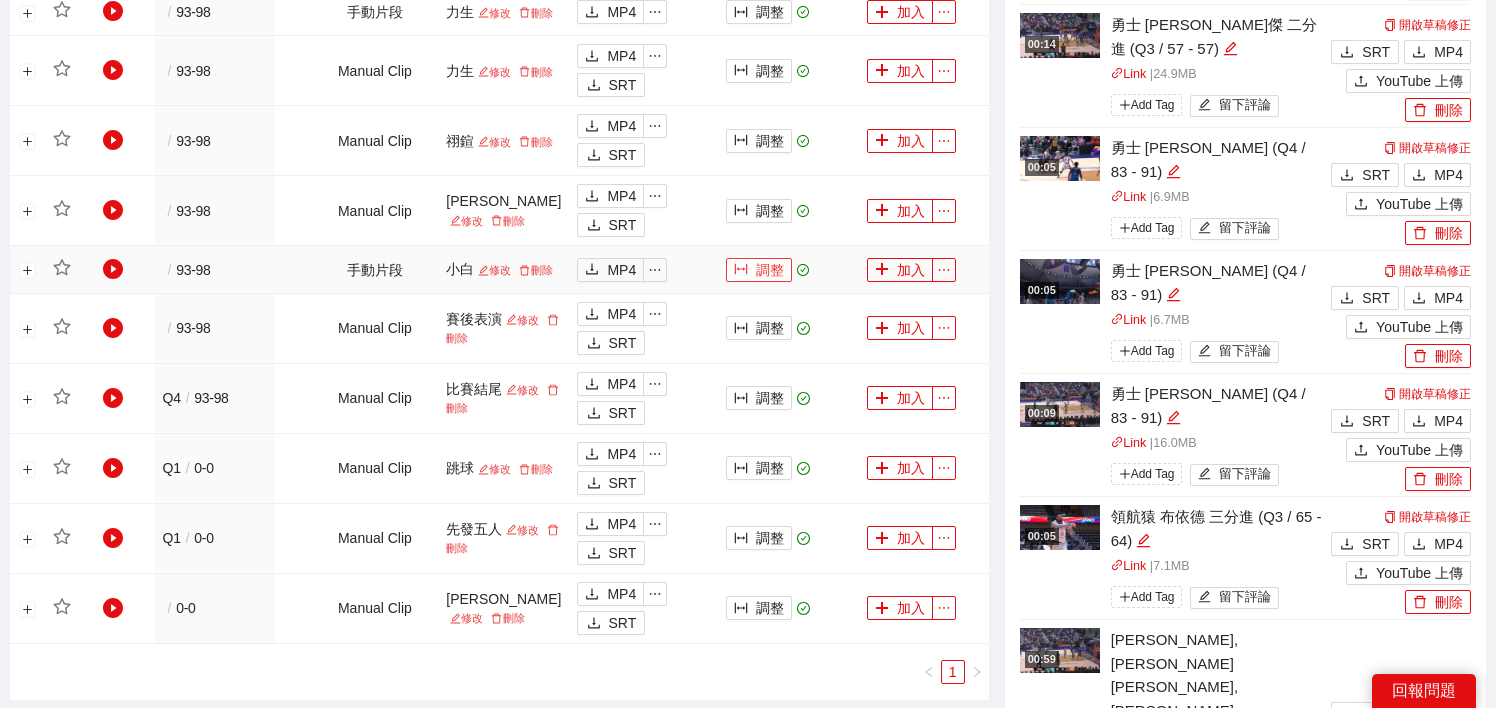 click on "調整" at bounding box center [759, 270] 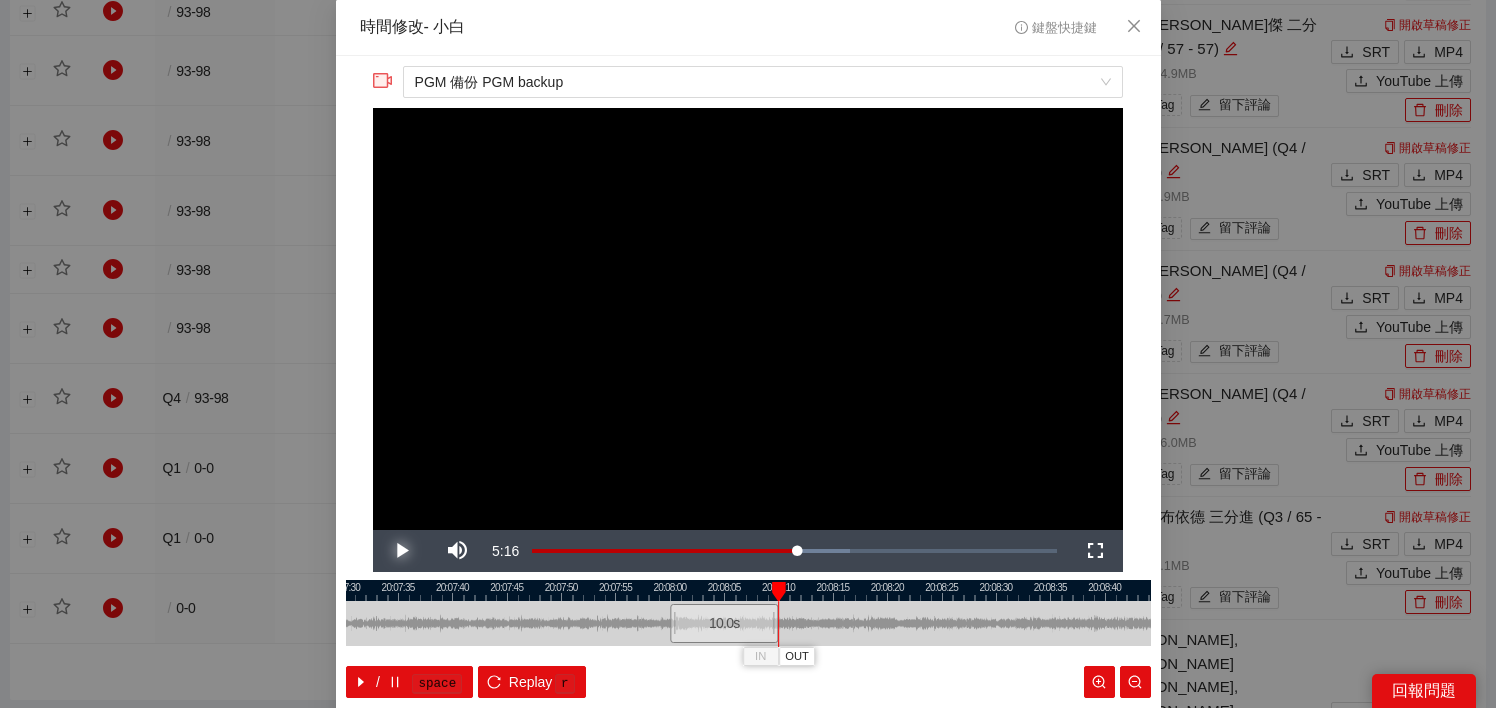 click at bounding box center (401, 551) 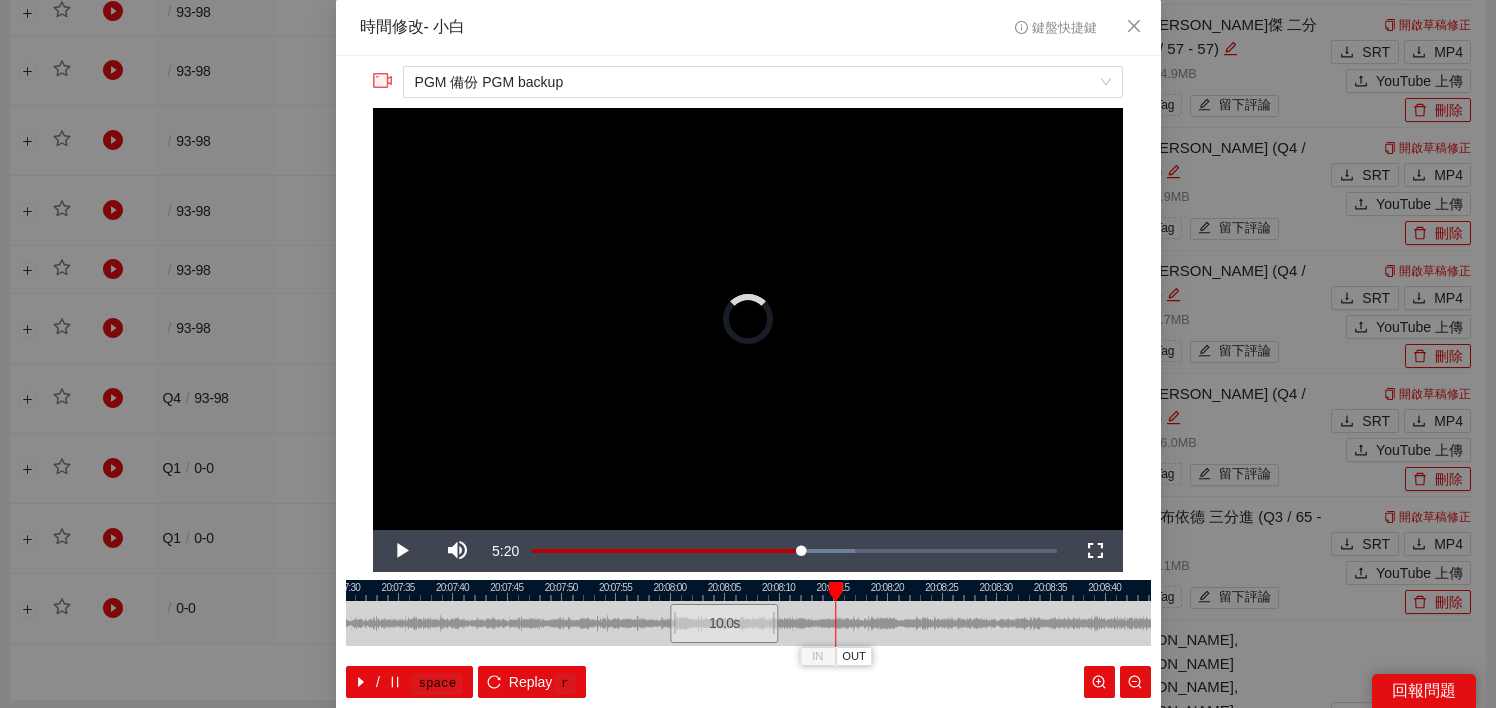 drag, startPoint x: 809, startPoint y: 584, endPoint x: 841, endPoint y: 585, distance: 32.01562 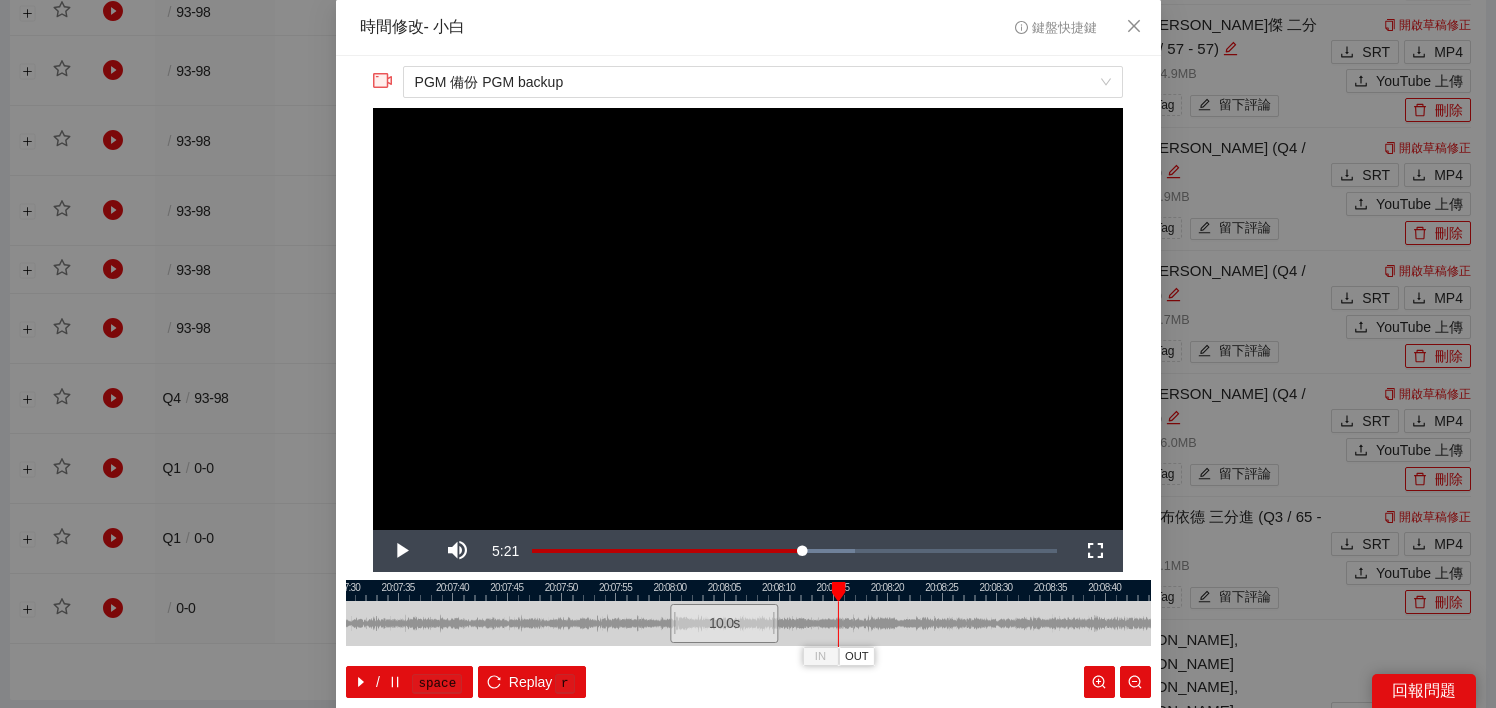 click at bounding box center (748, 590) 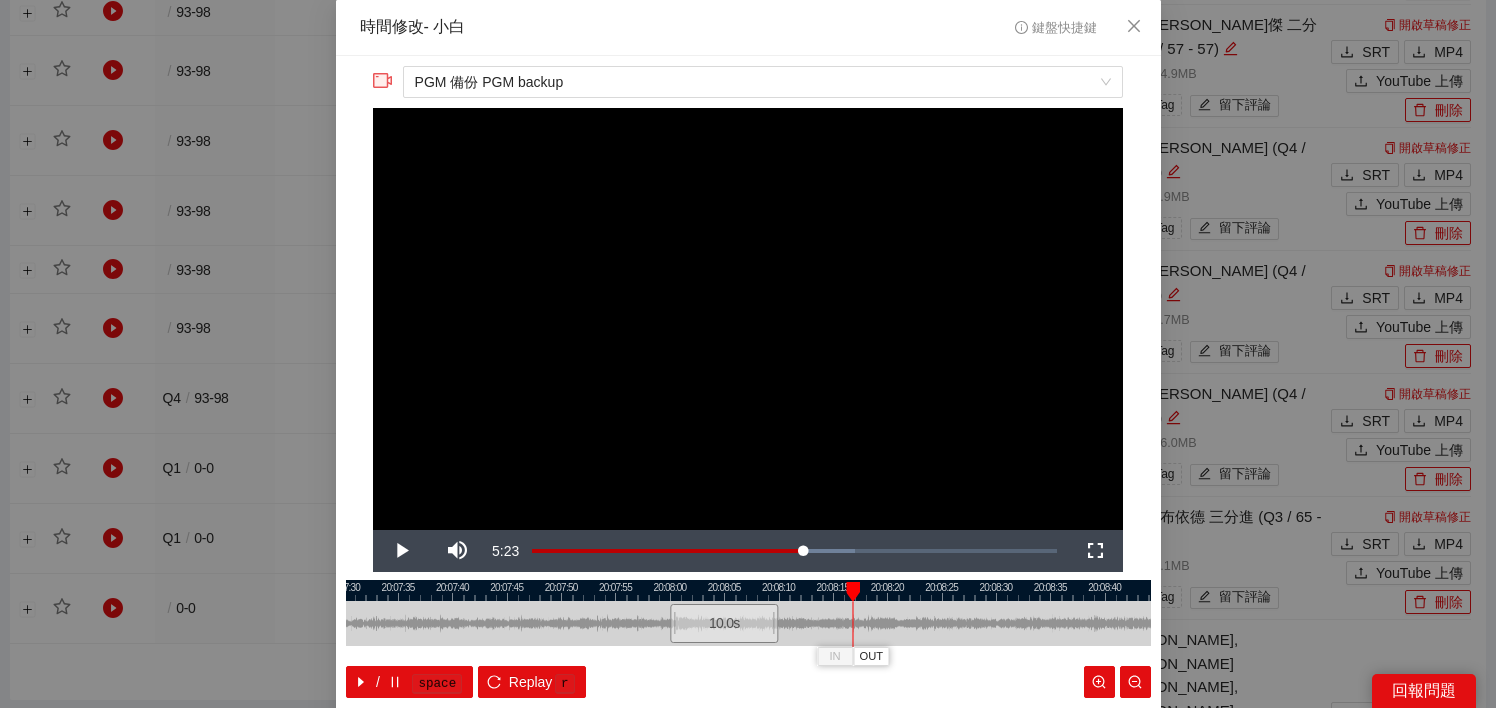 click at bounding box center (748, 623) 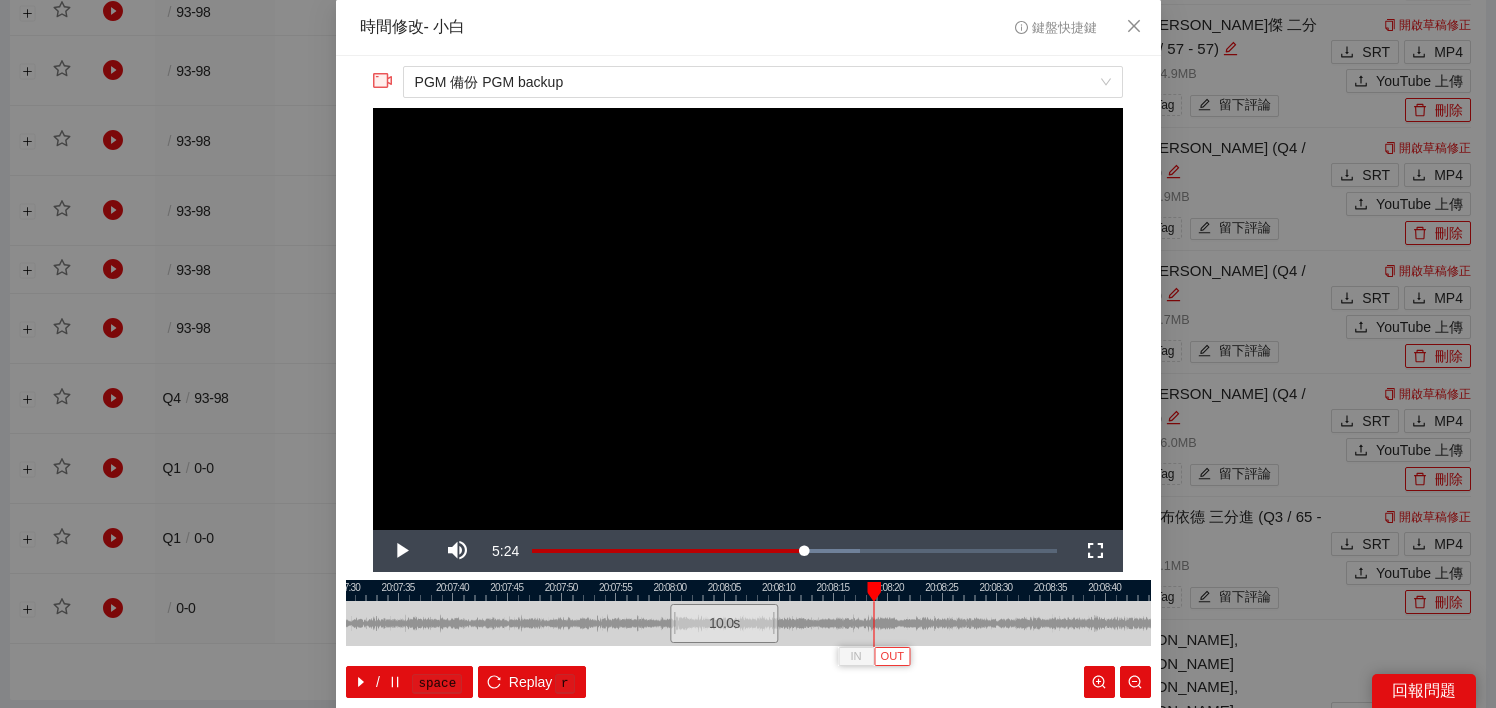 click on "OUT" at bounding box center [893, 657] 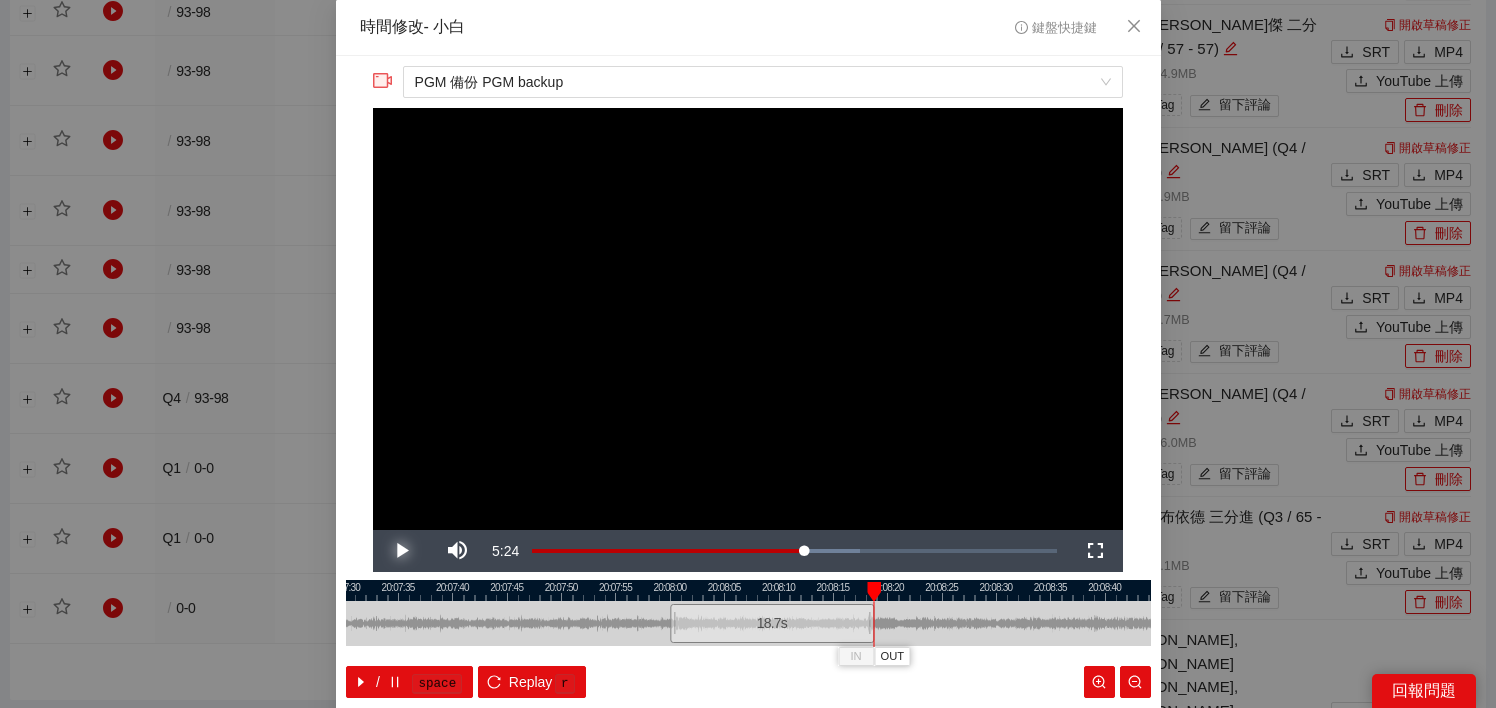 click at bounding box center [401, 551] 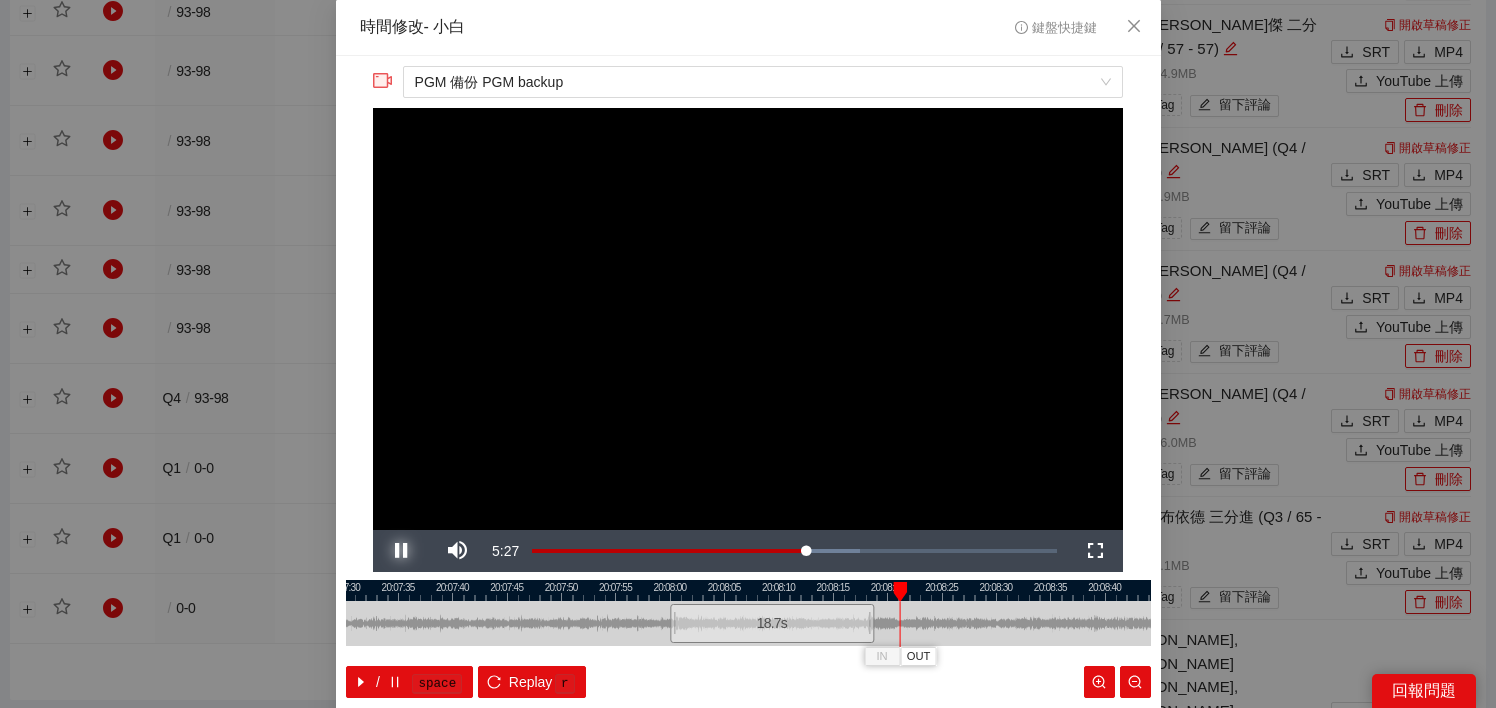 click at bounding box center [401, 551] 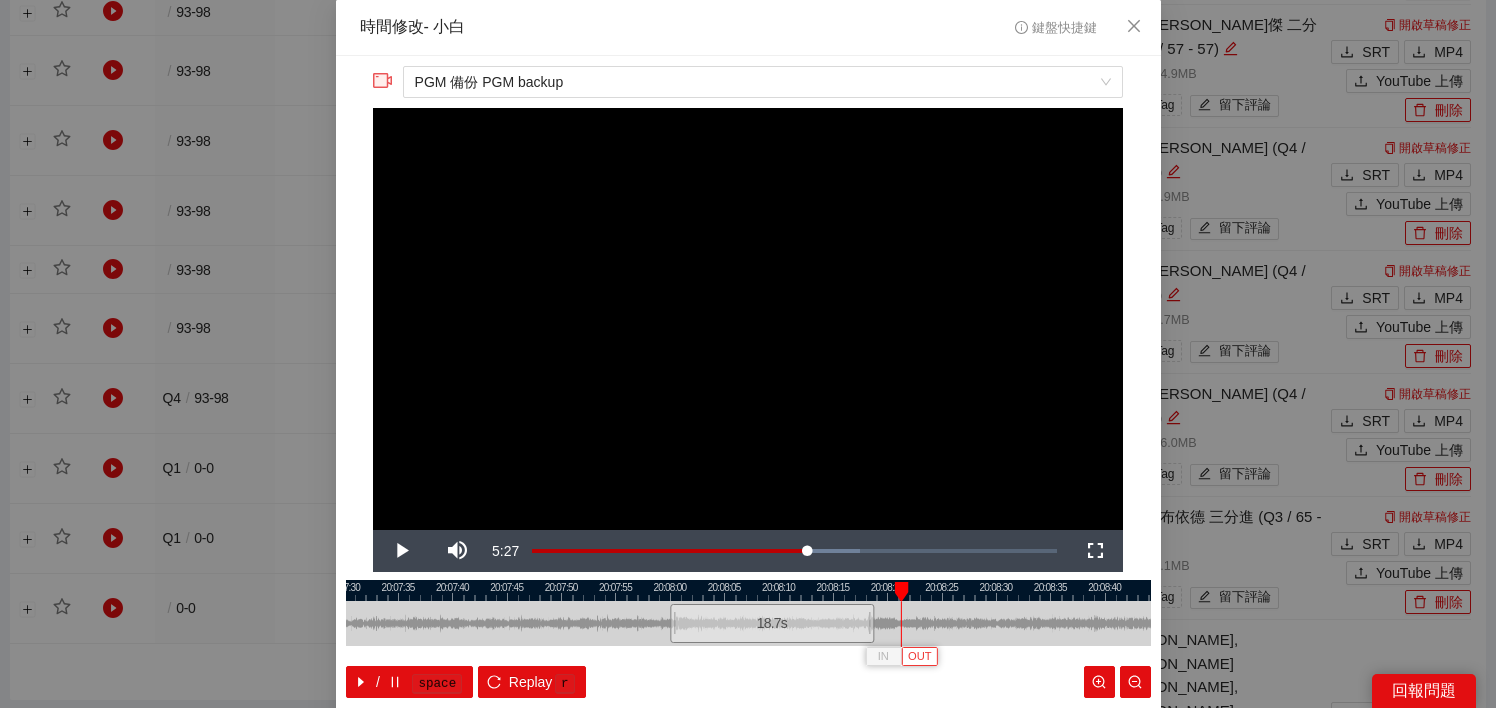 click on "OUT" at bounding box center (920, 657) 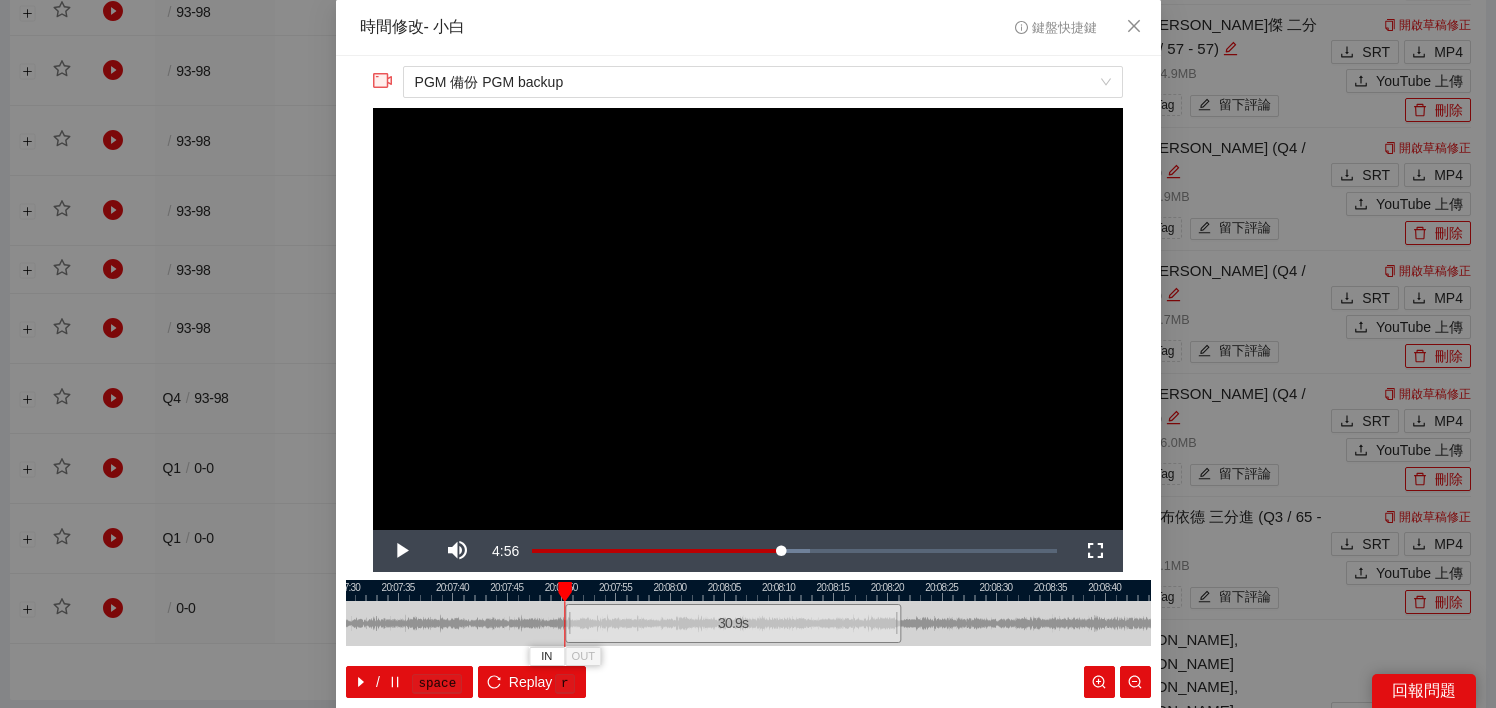 drag, startPoint x: 669, startPoint y: 627, endPoint x: 564, endPoint y: 627, distance: 105 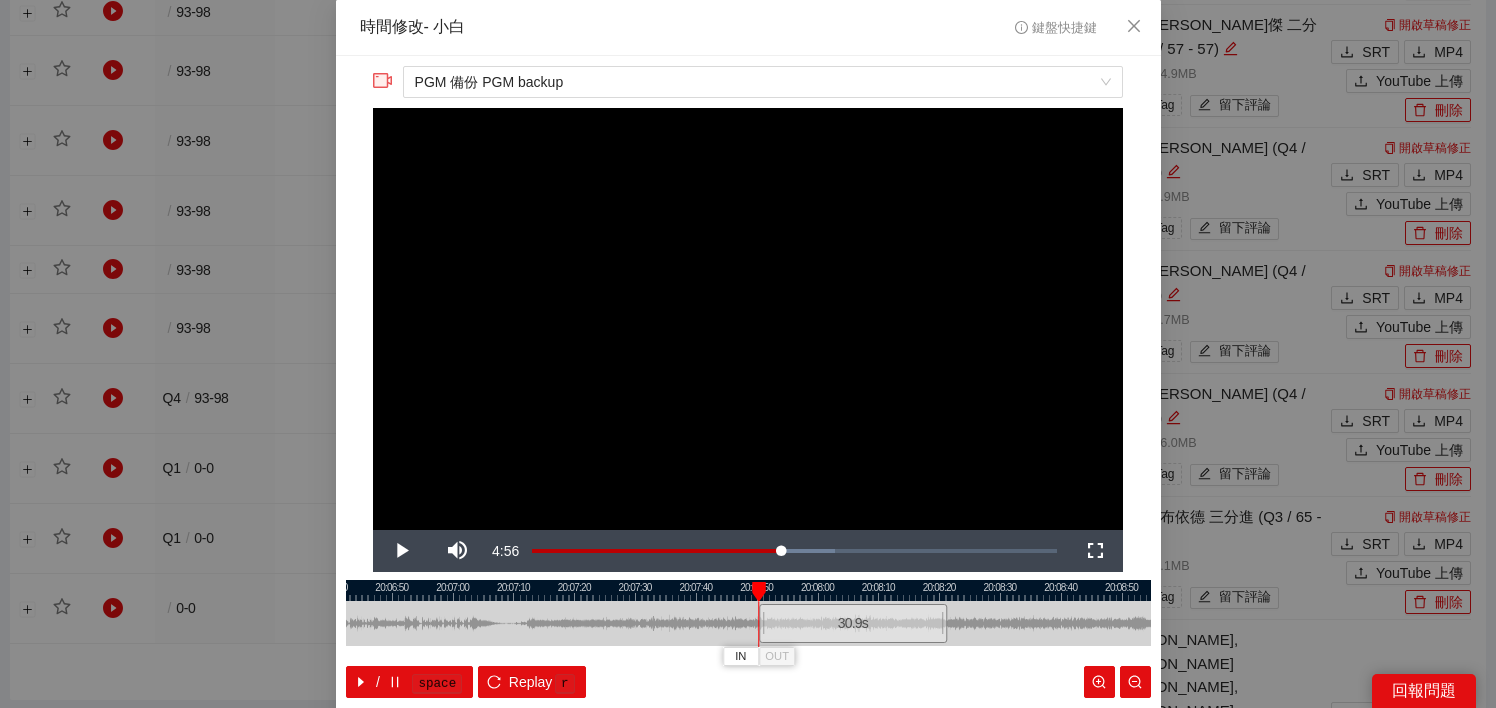 scroll, scrollTop: 94, scrollLeft: 0, axis: vertical 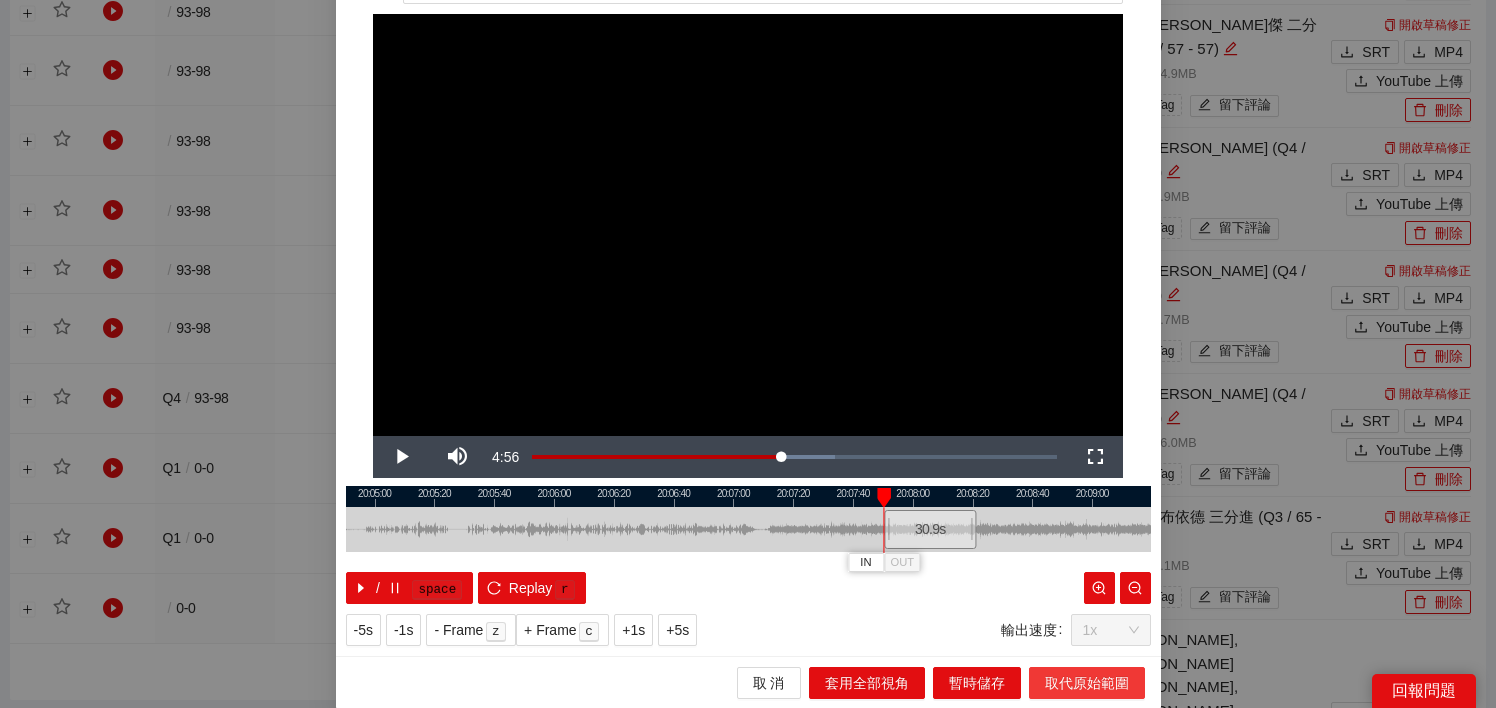 click on "取代原始範圍" at bounding box center (1087, 683) 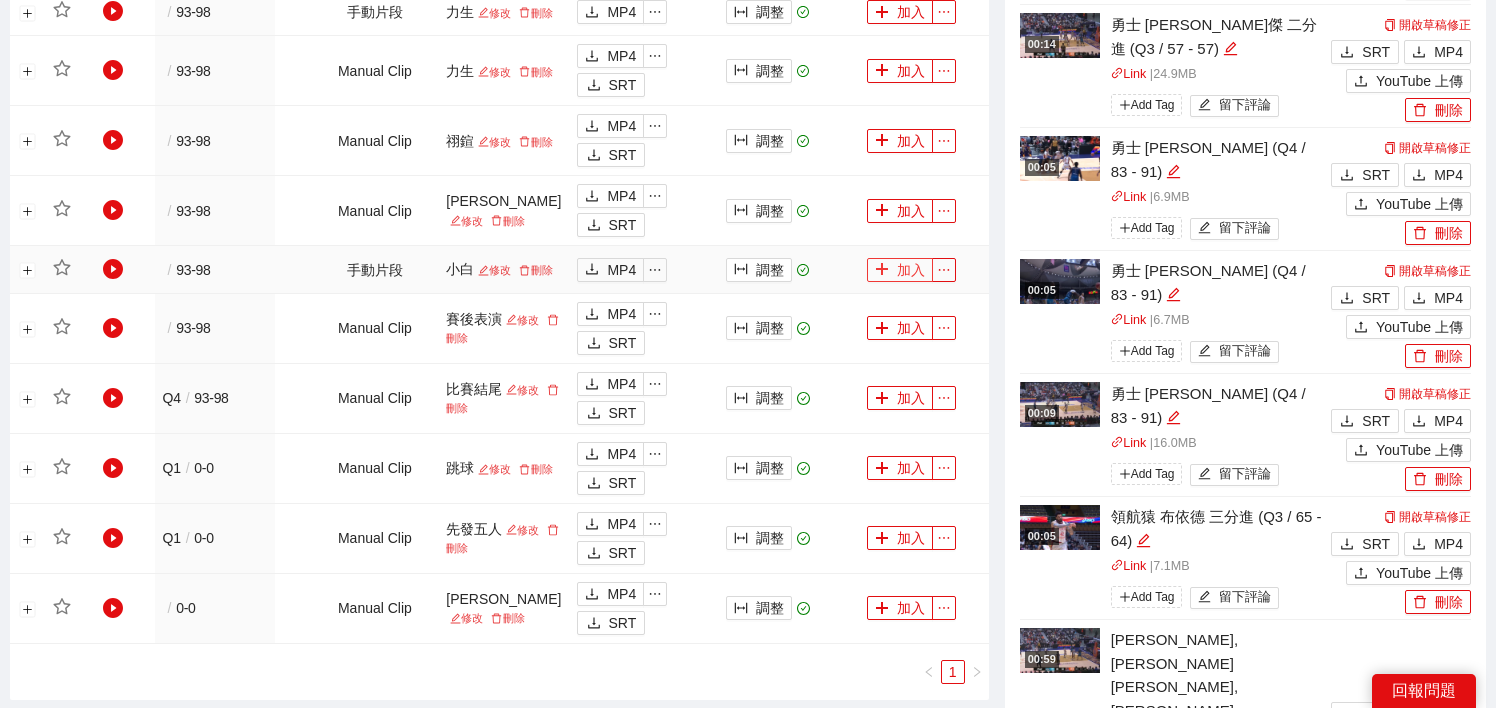 click 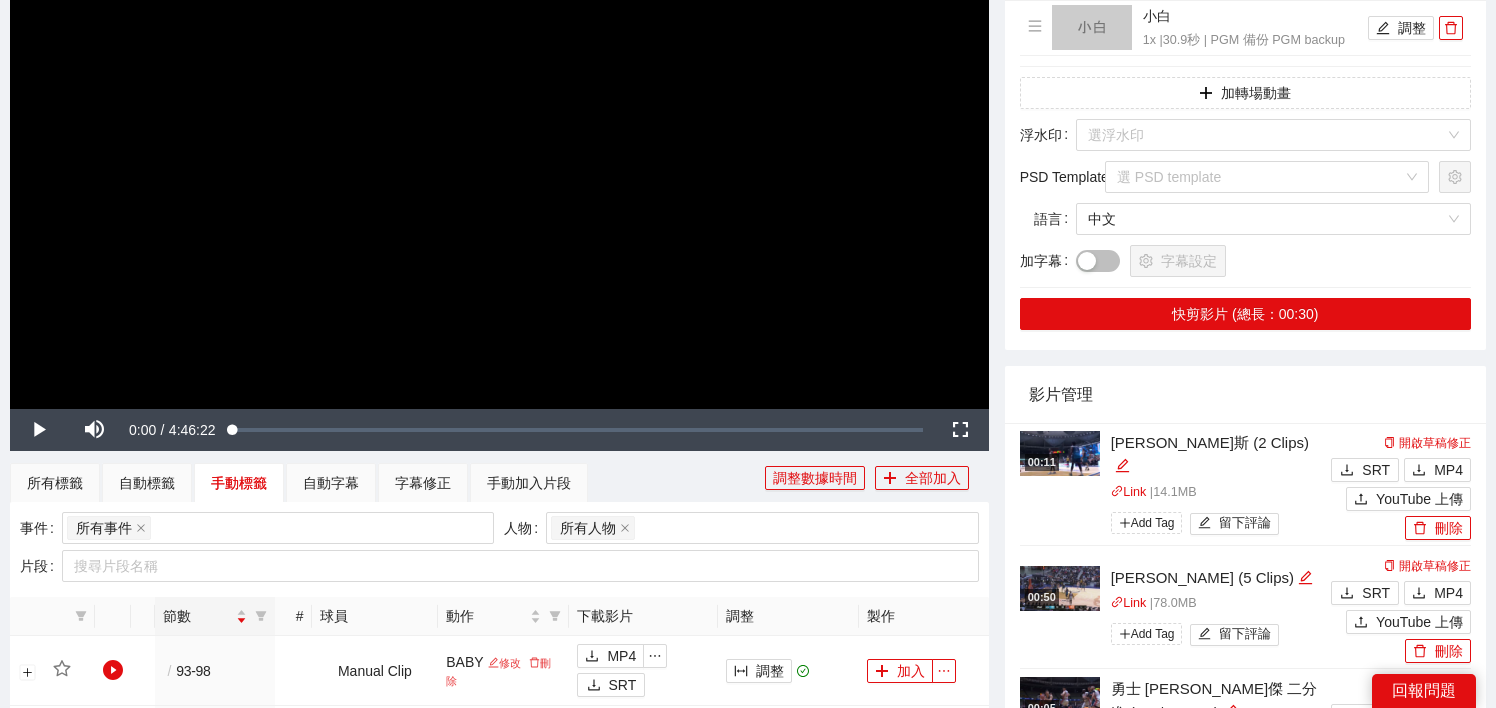 scroll, scrollTop: 0, scrollLeft: 0, axis: both 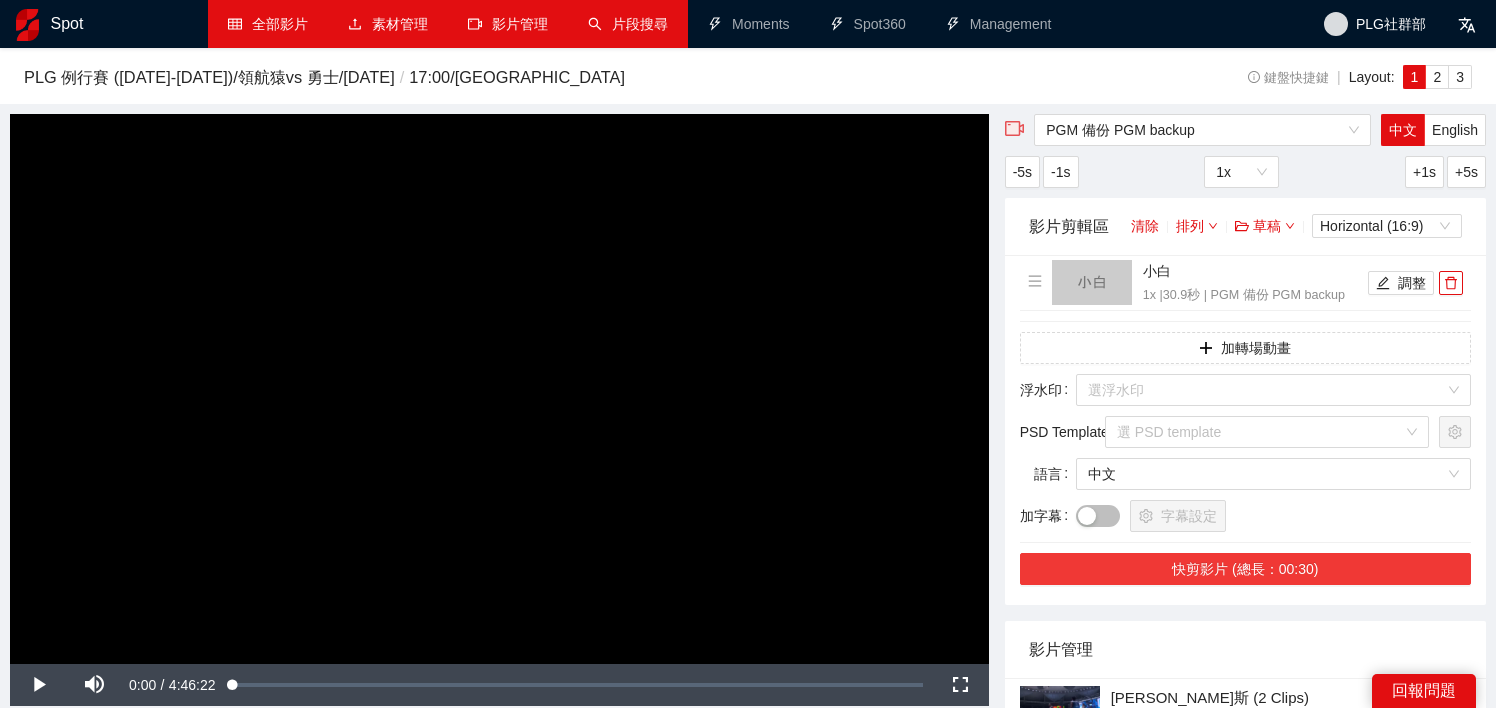 click on "快剪影片 (總長：00:30)" at bounding box center (1245, 569) 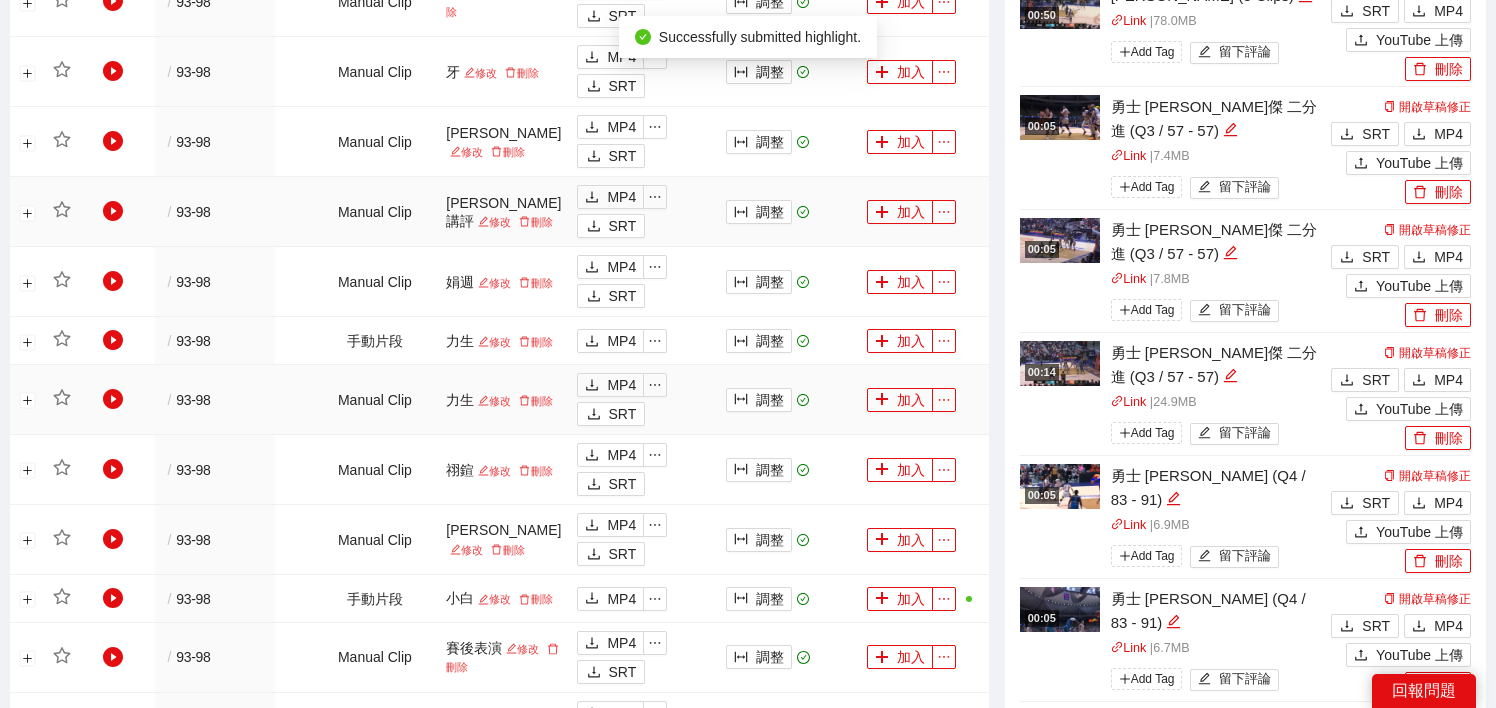 scroll, scrollTop: 935, scrollLeft: 0, axis: vertical 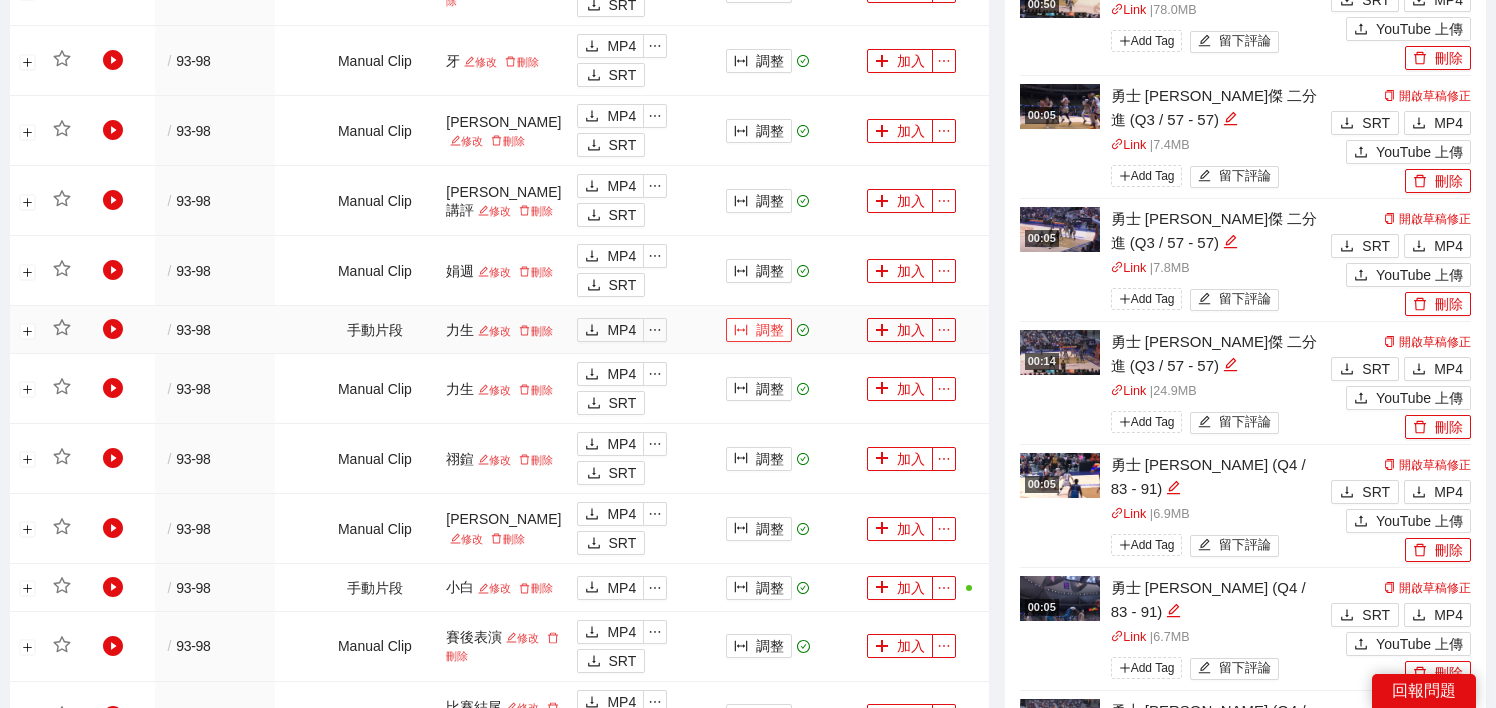 click on "調整" at bounding box center [759, 330] 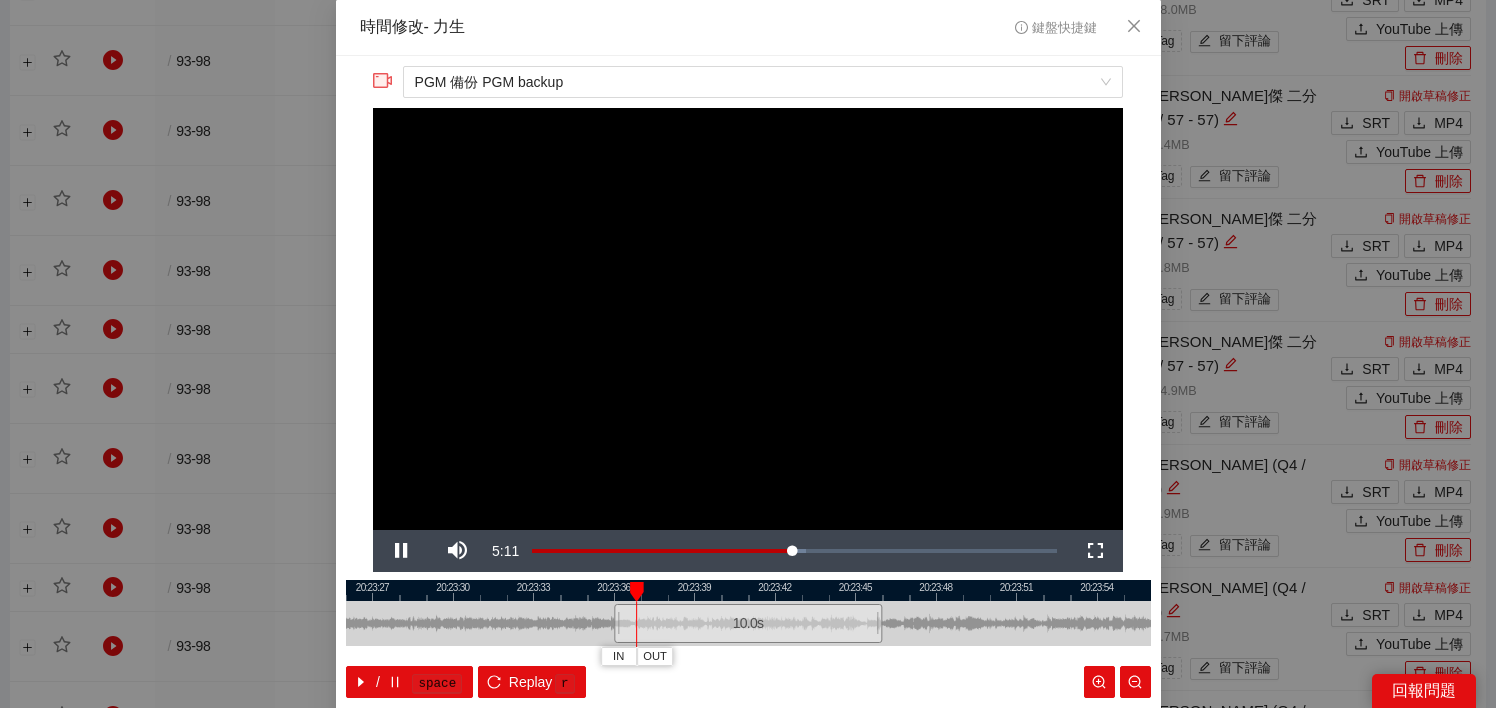 scroll, scrollTop: 50, scrollLeft: 0, axis: vertical 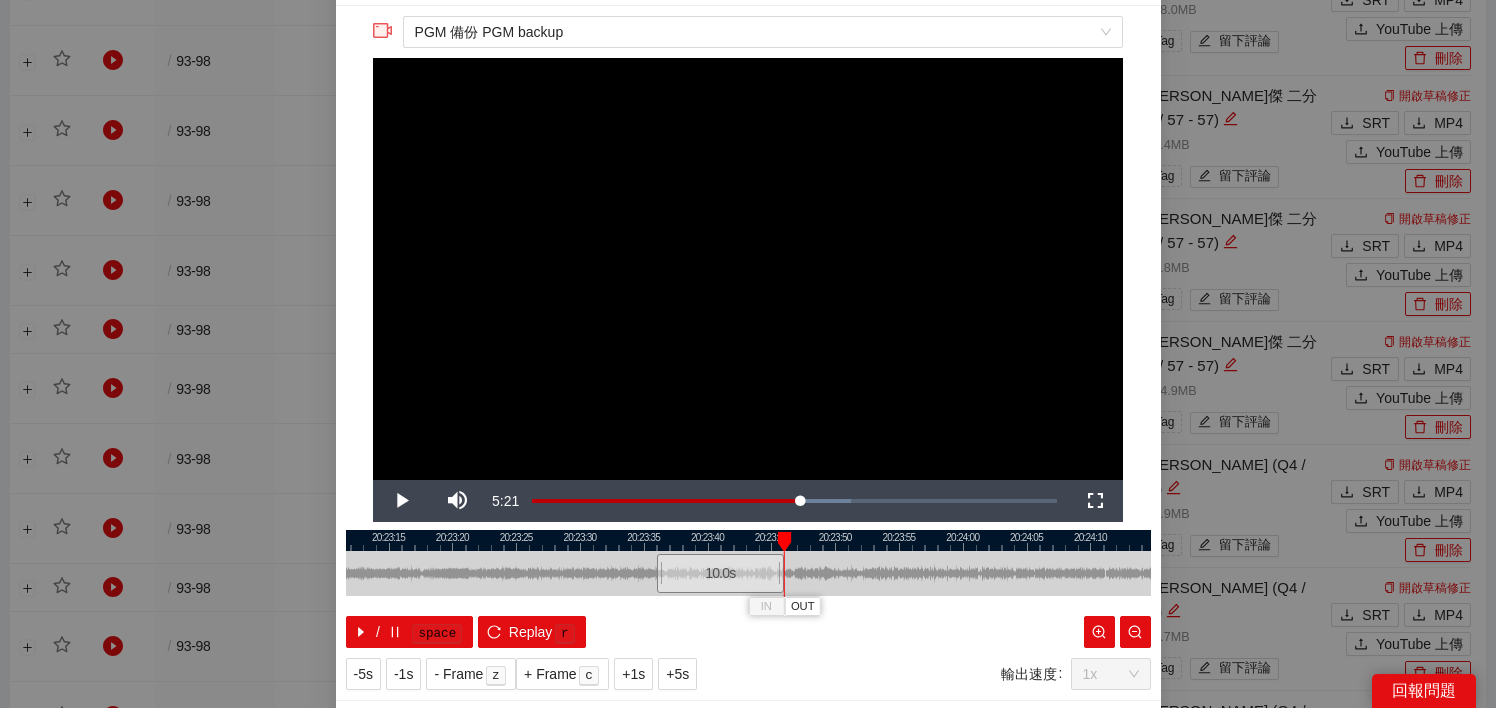 click at bounding box center [748, 269] 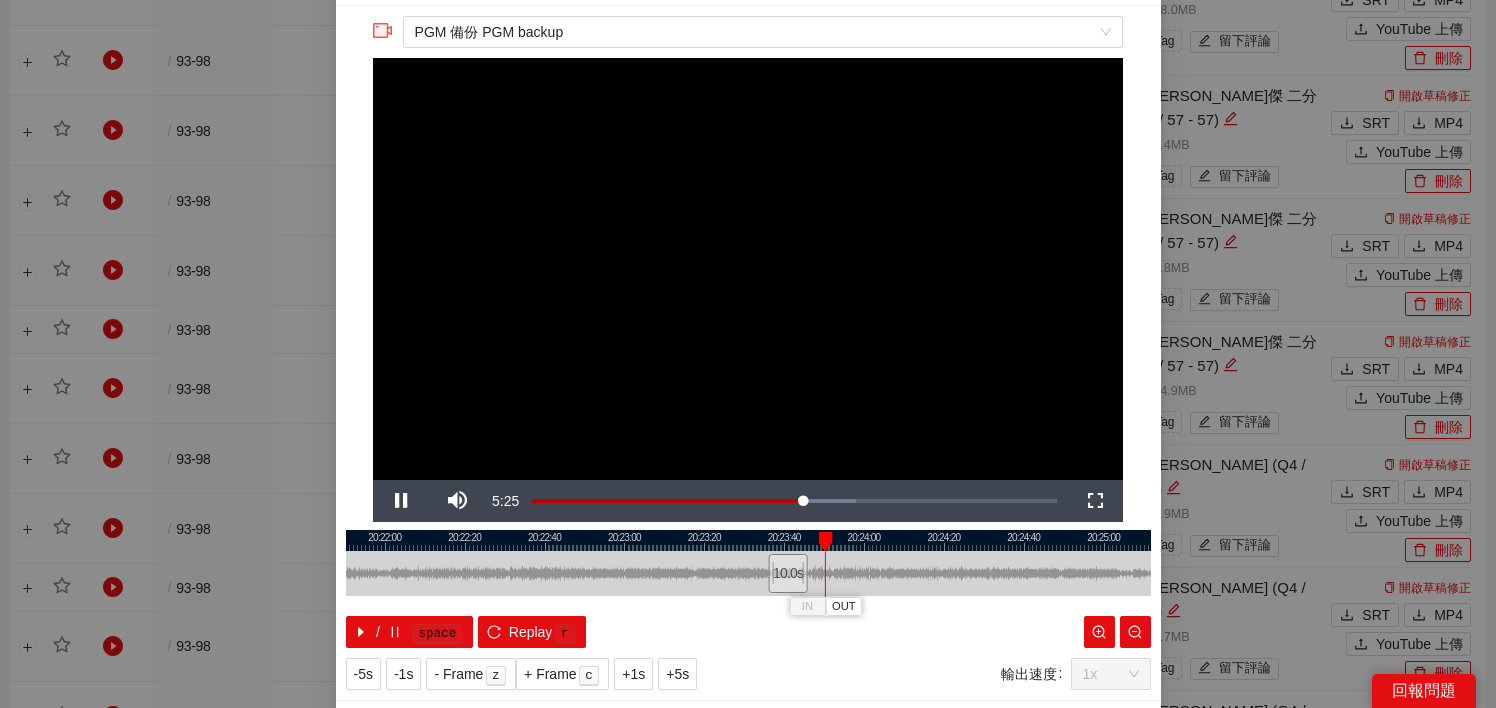 click at bounding box center [748, 540] 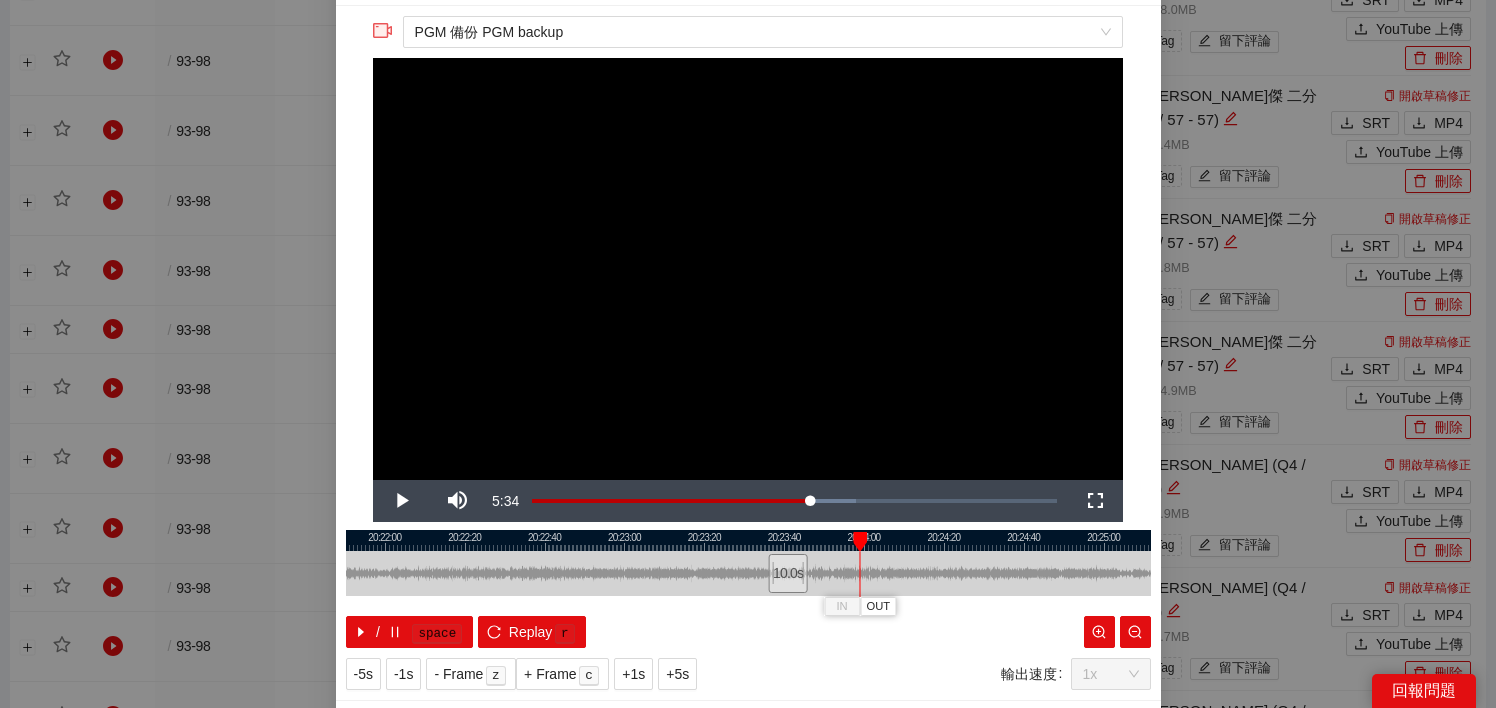 click at bounding box center [748, 540] 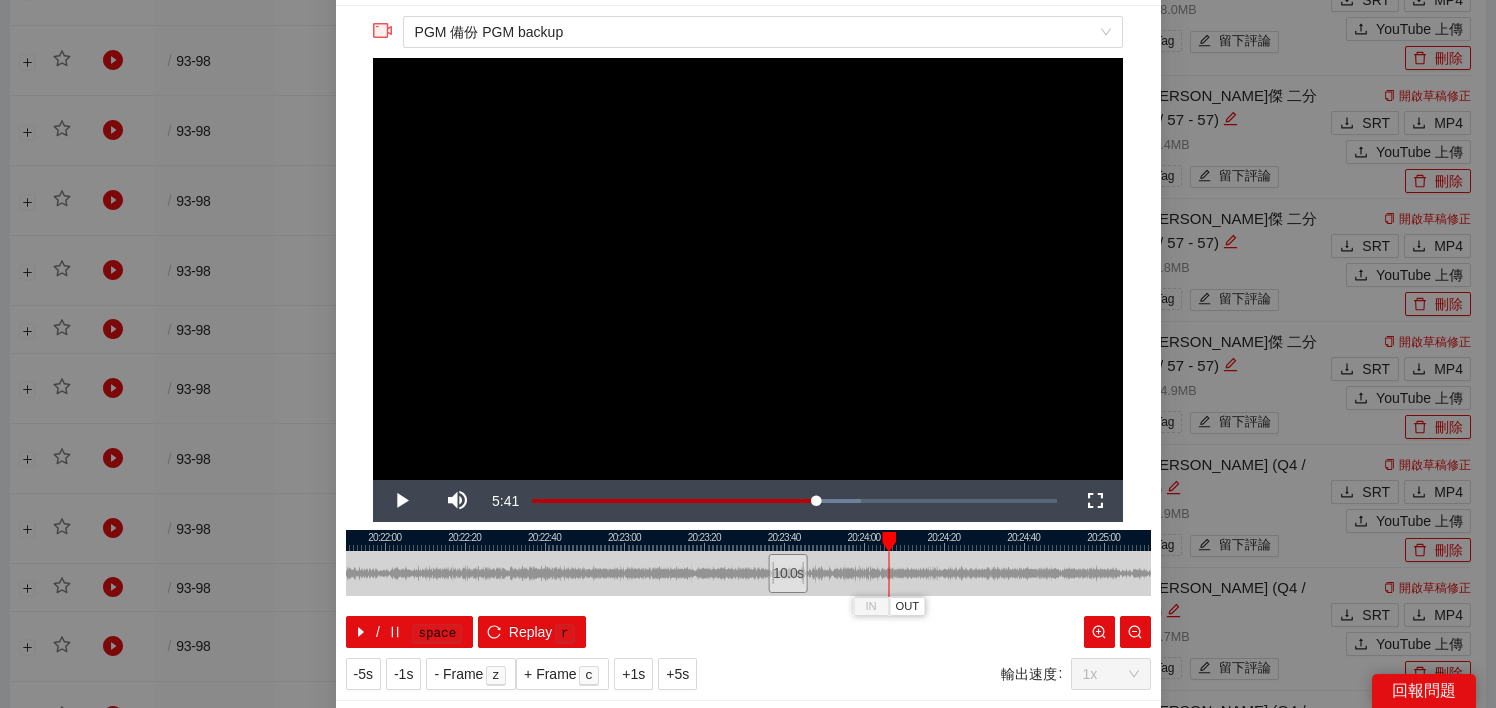 click at bounding box center (748, 540) 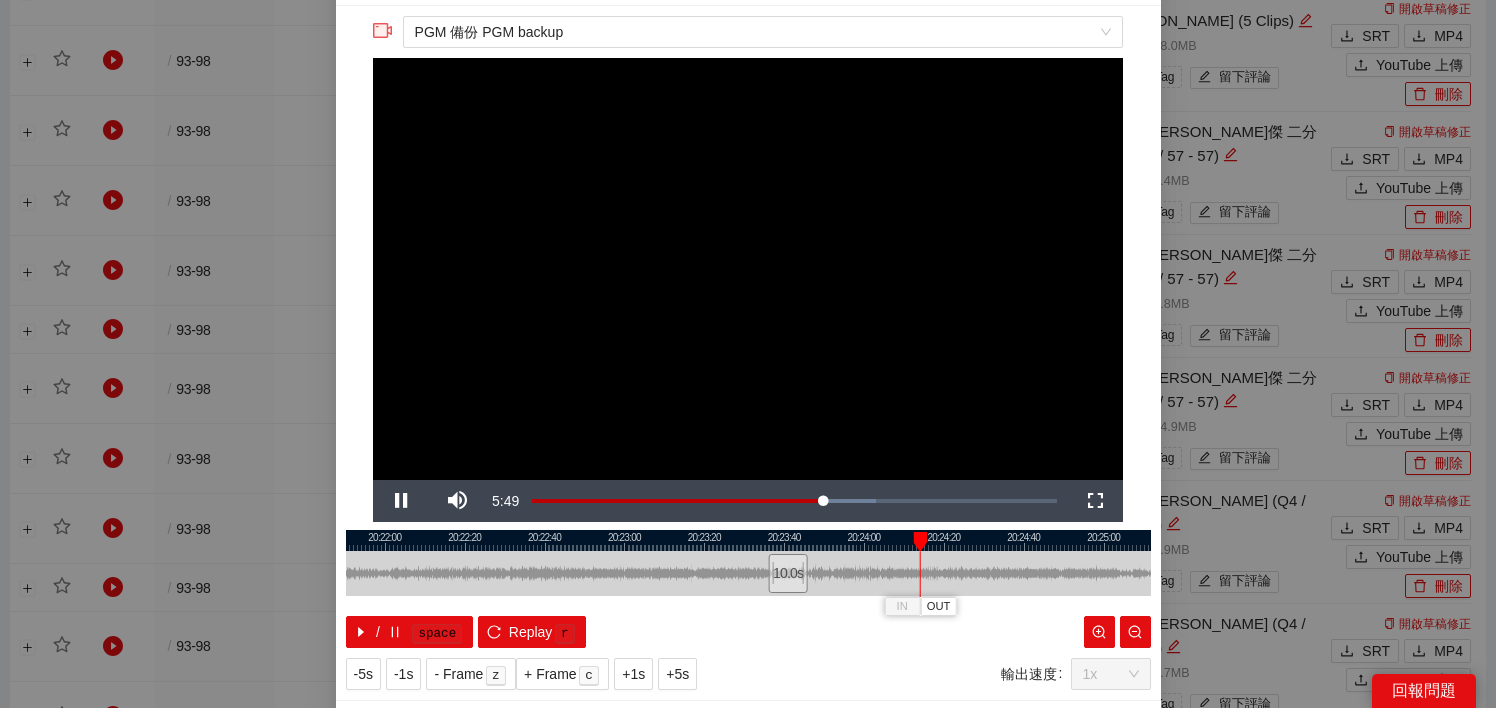 click at bounding box center [748, 540] 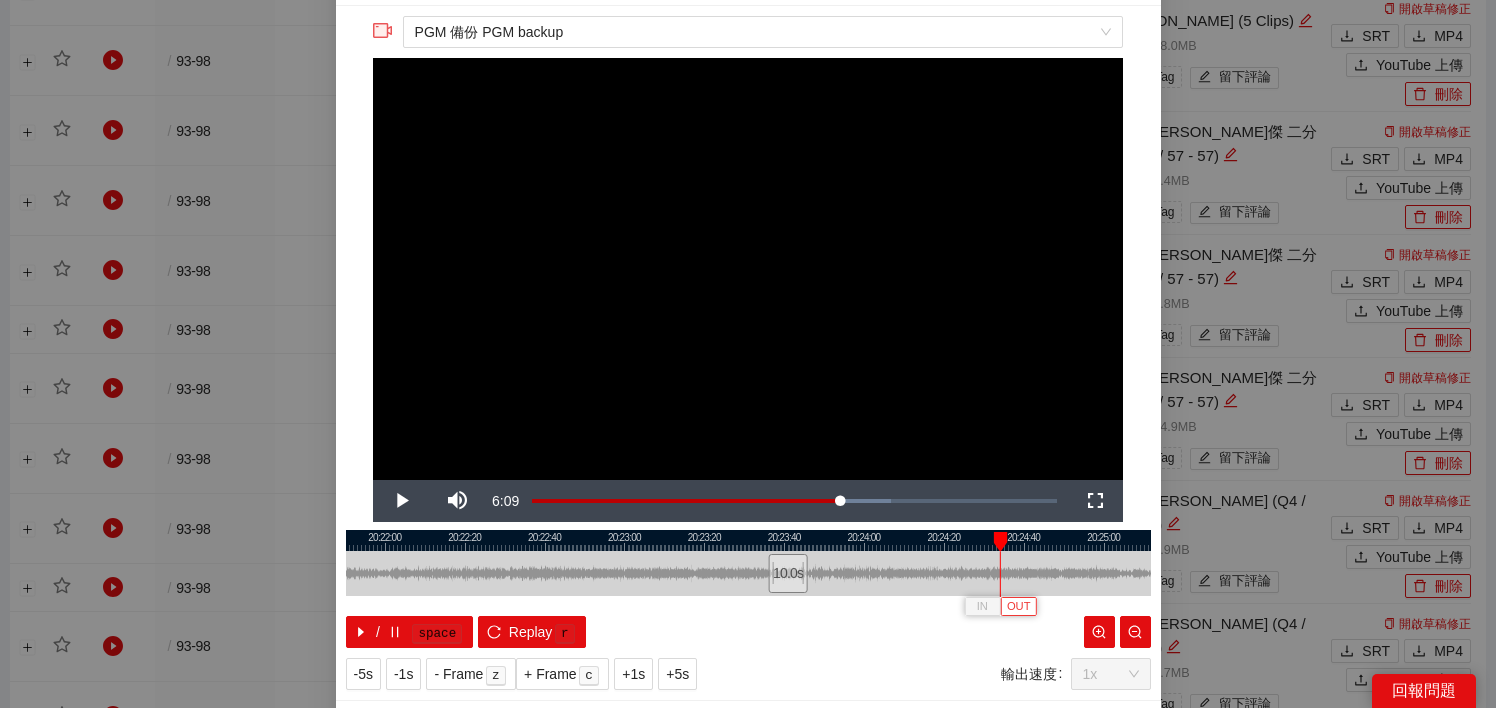 click on "OUT" at bounding box center [1019, 607] 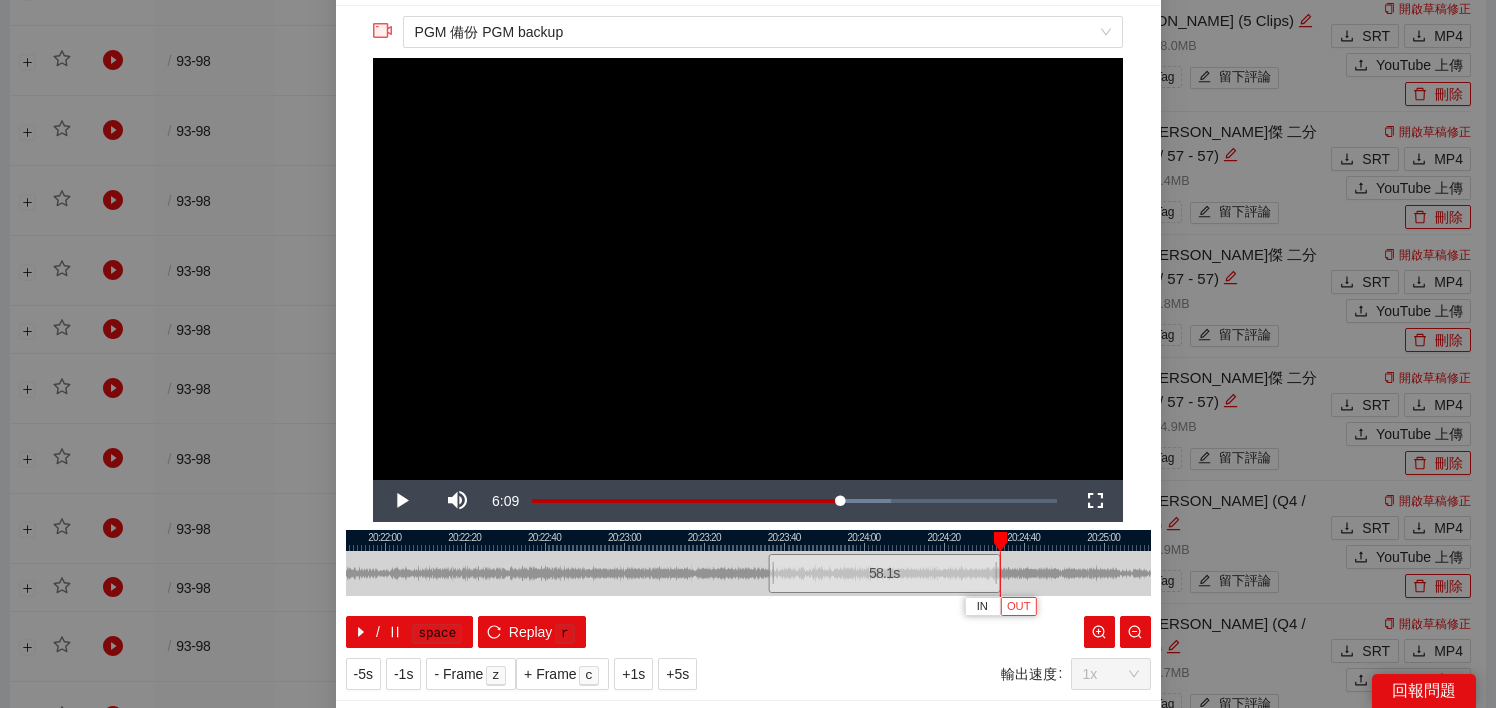 scroll, scrollTop: 94, scrollLeft: 0, axis: vertical 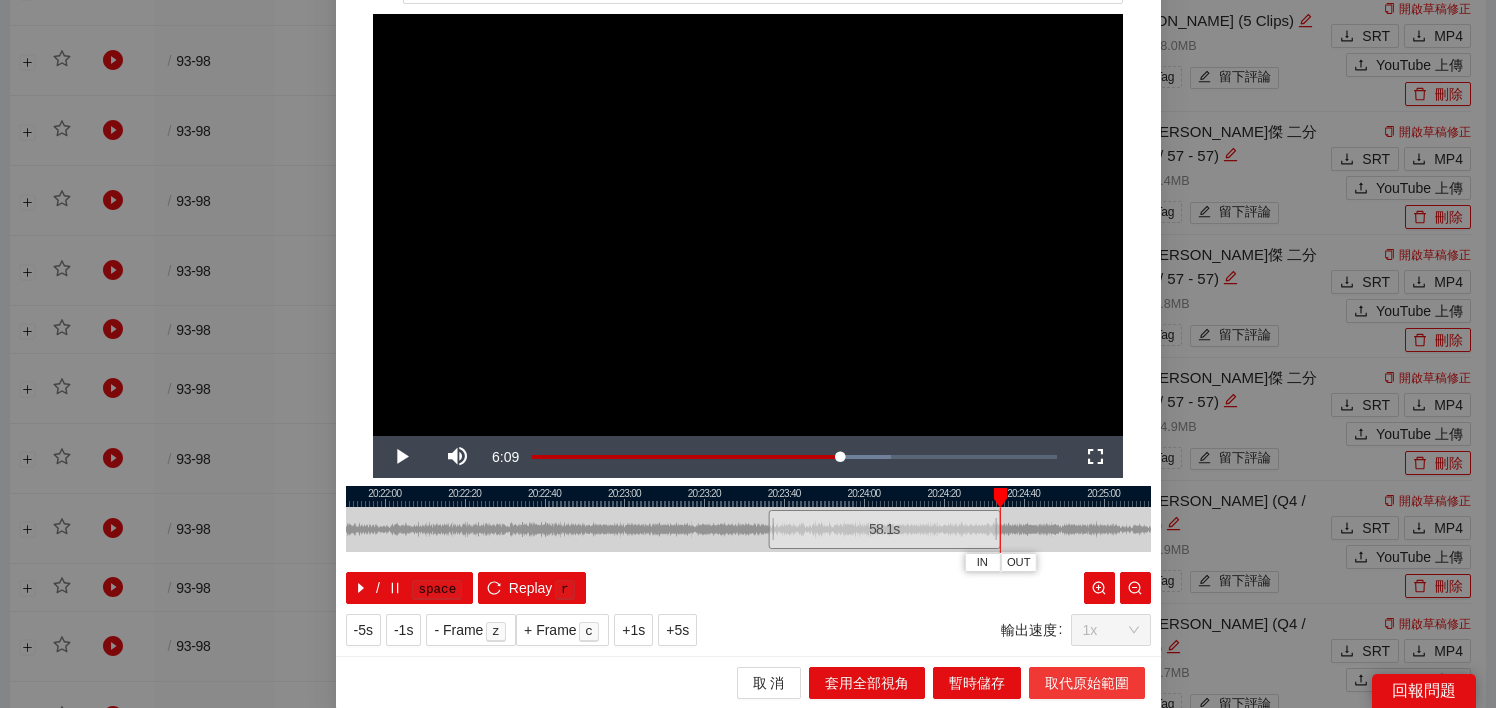 click on "取代原始範圍" at bounding box center [1087, 683] 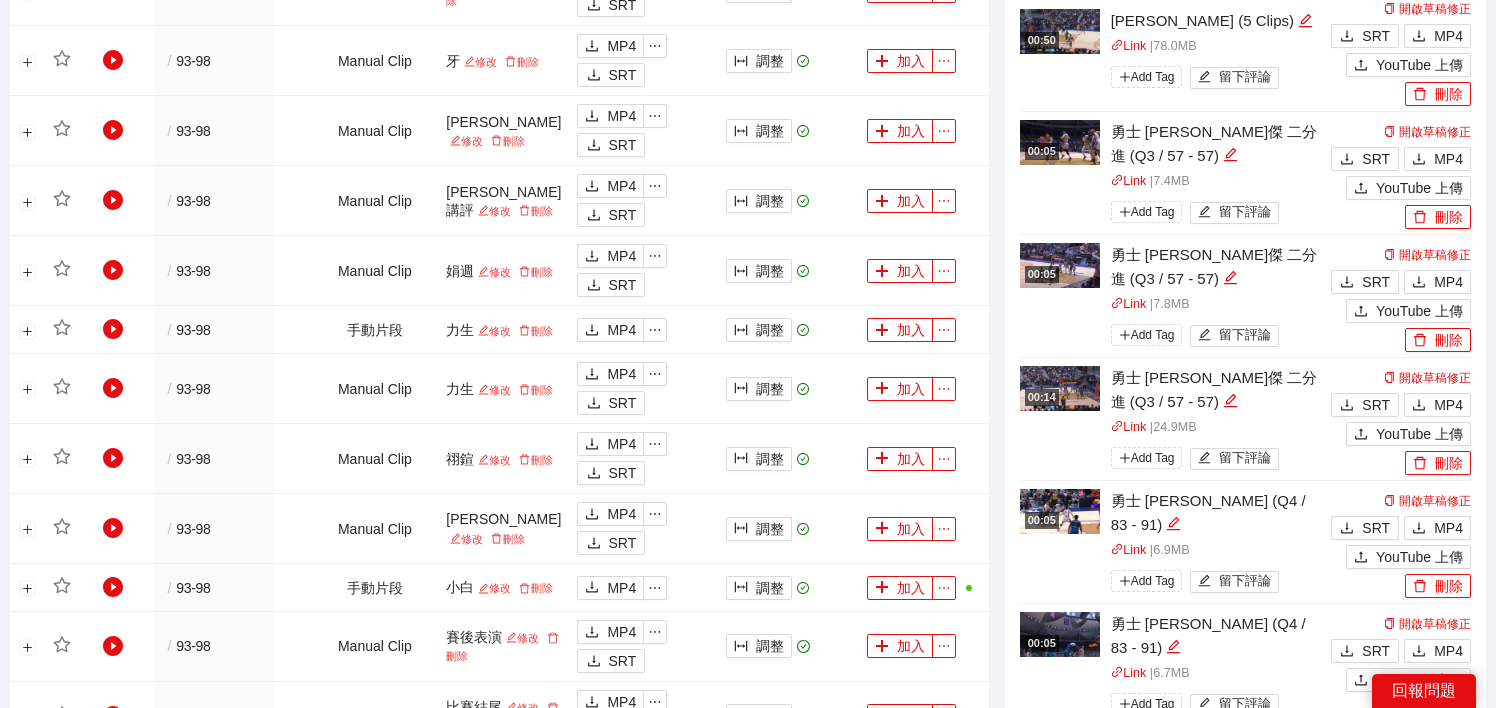 scroll, scrollTop: 0, scrollLeft: 0, axis: both 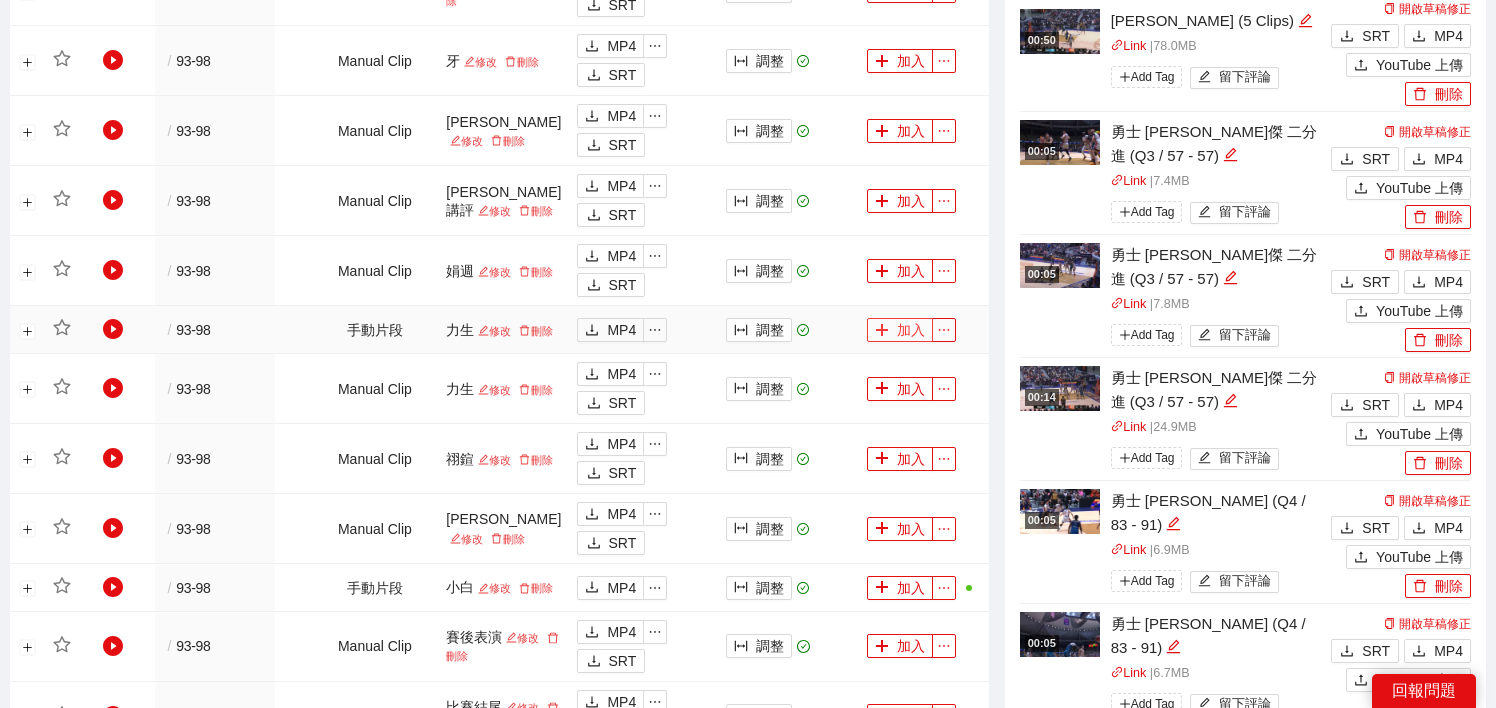 click 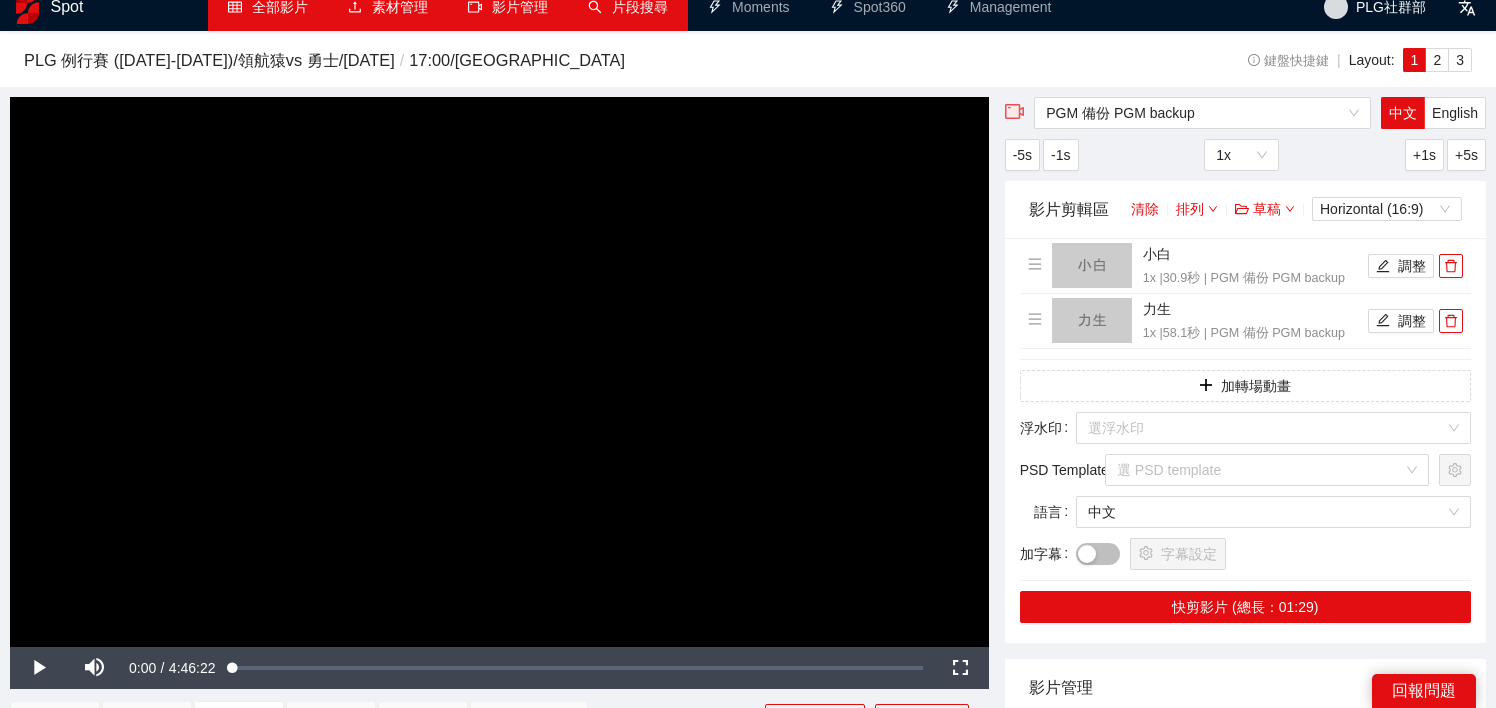 scroll, scrollTop: 34, scrollLeft: 0, axis: vertical 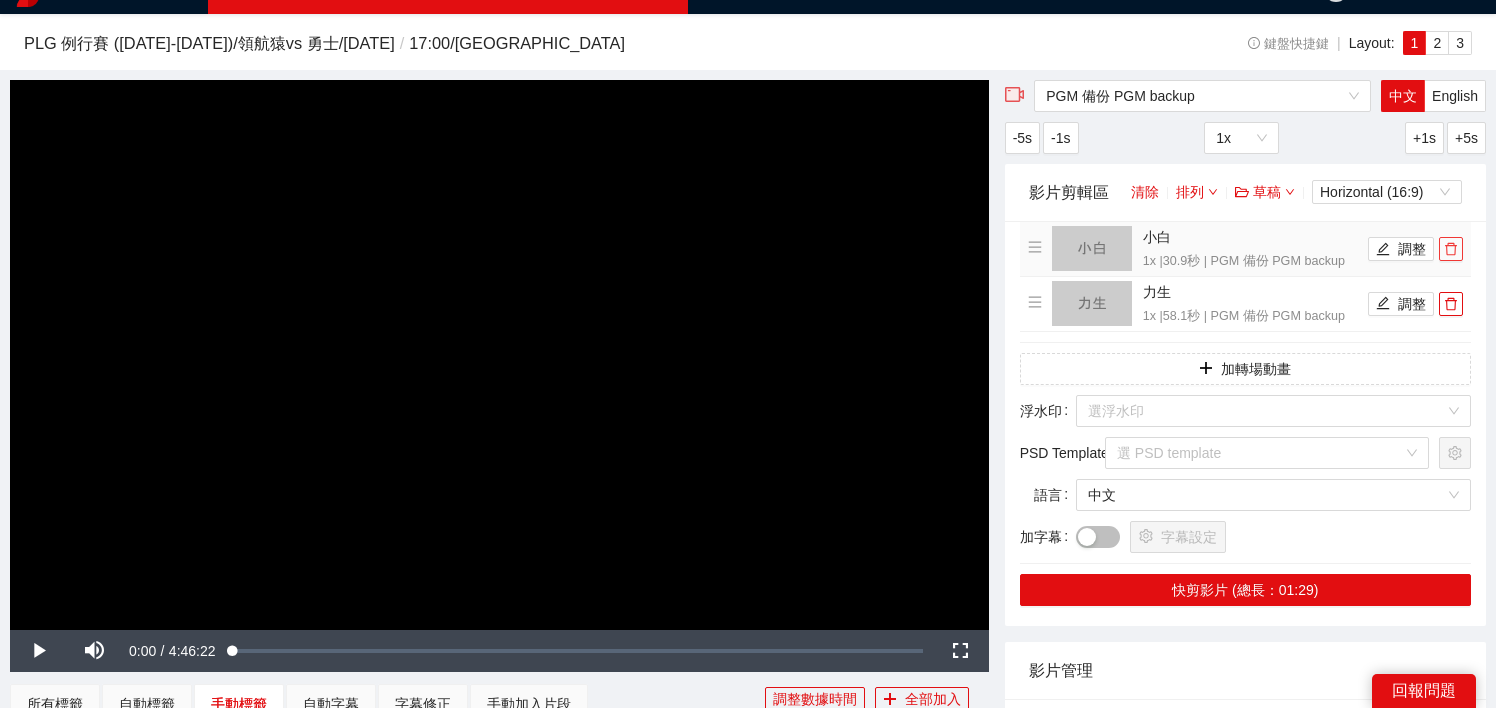 click 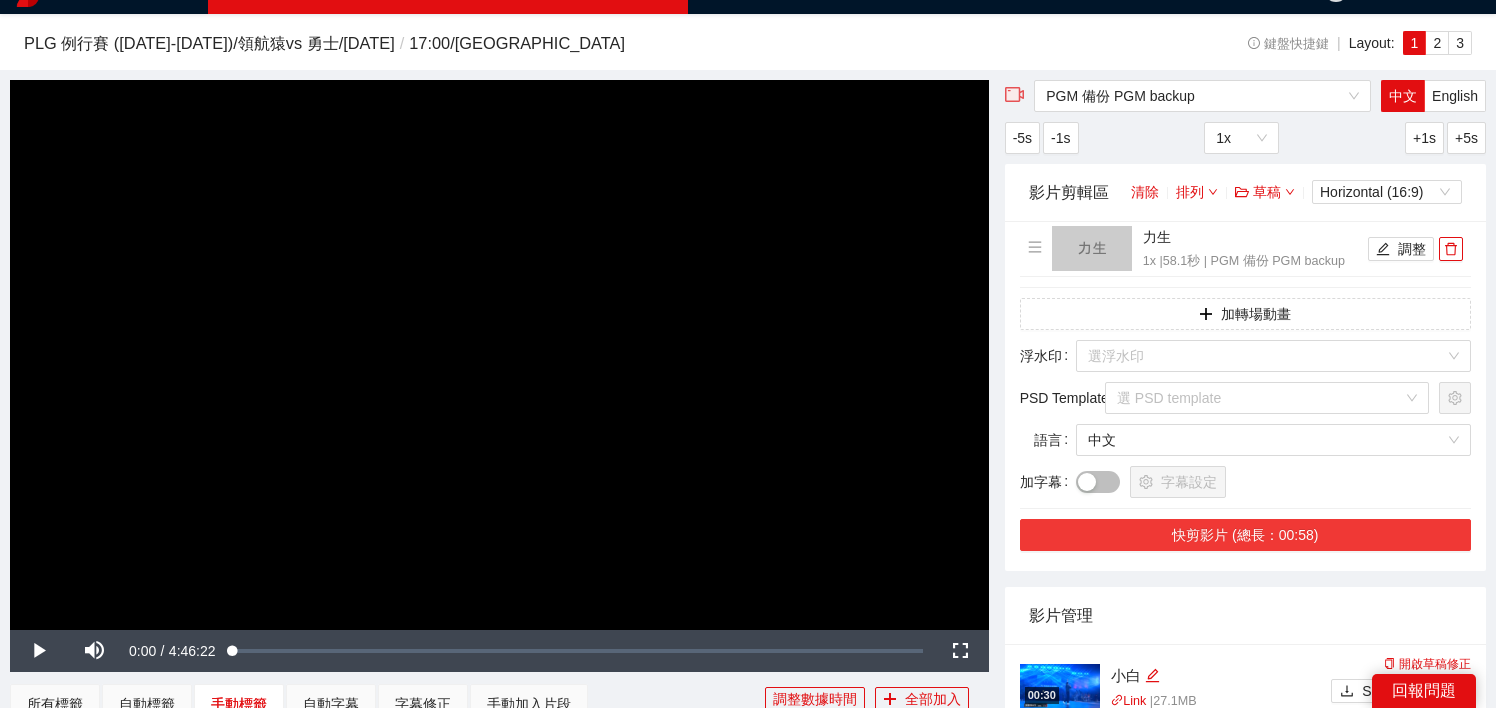 click on "快剪影片 (總長：00:58)" at bounding box center (1245, 535) 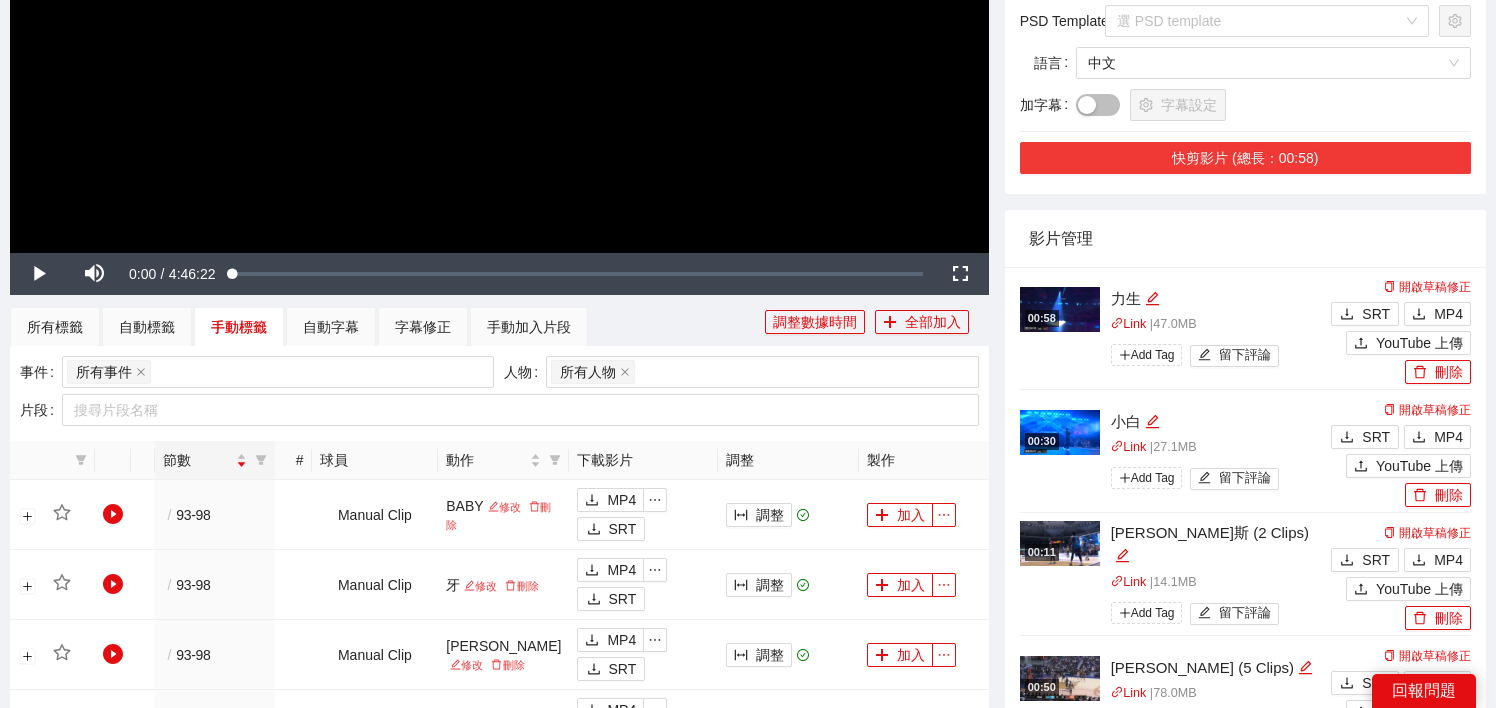 scroll, scrollTop: 556, scrollLeft: 0, axis: vertical 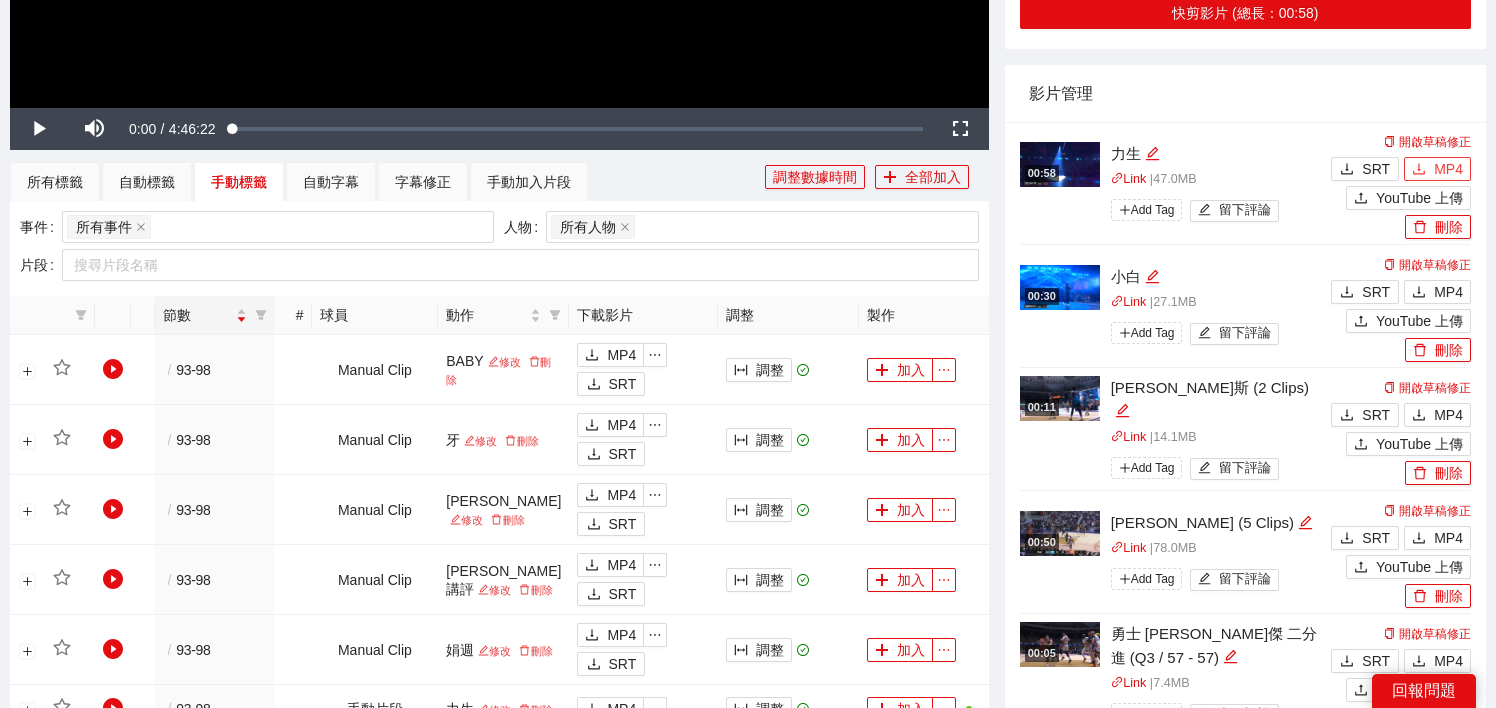 click 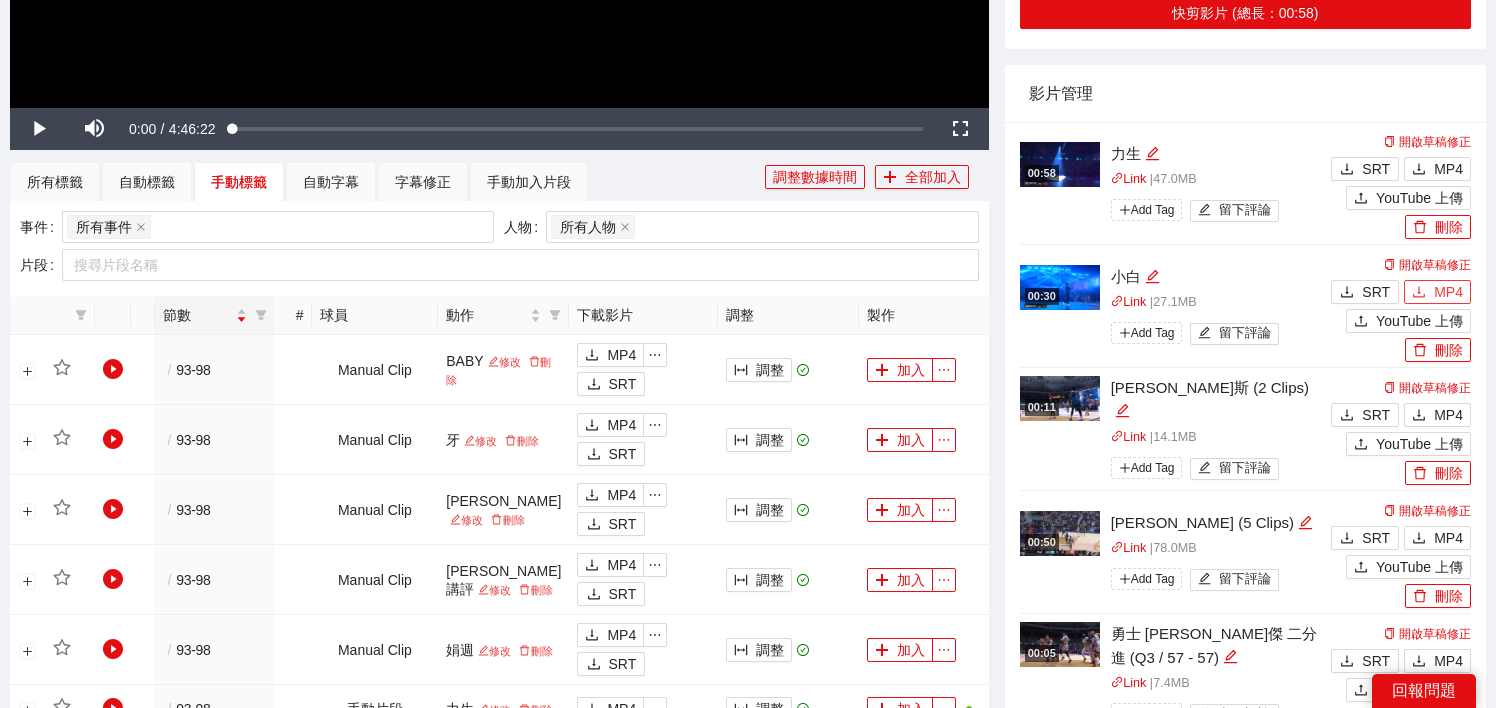 click 